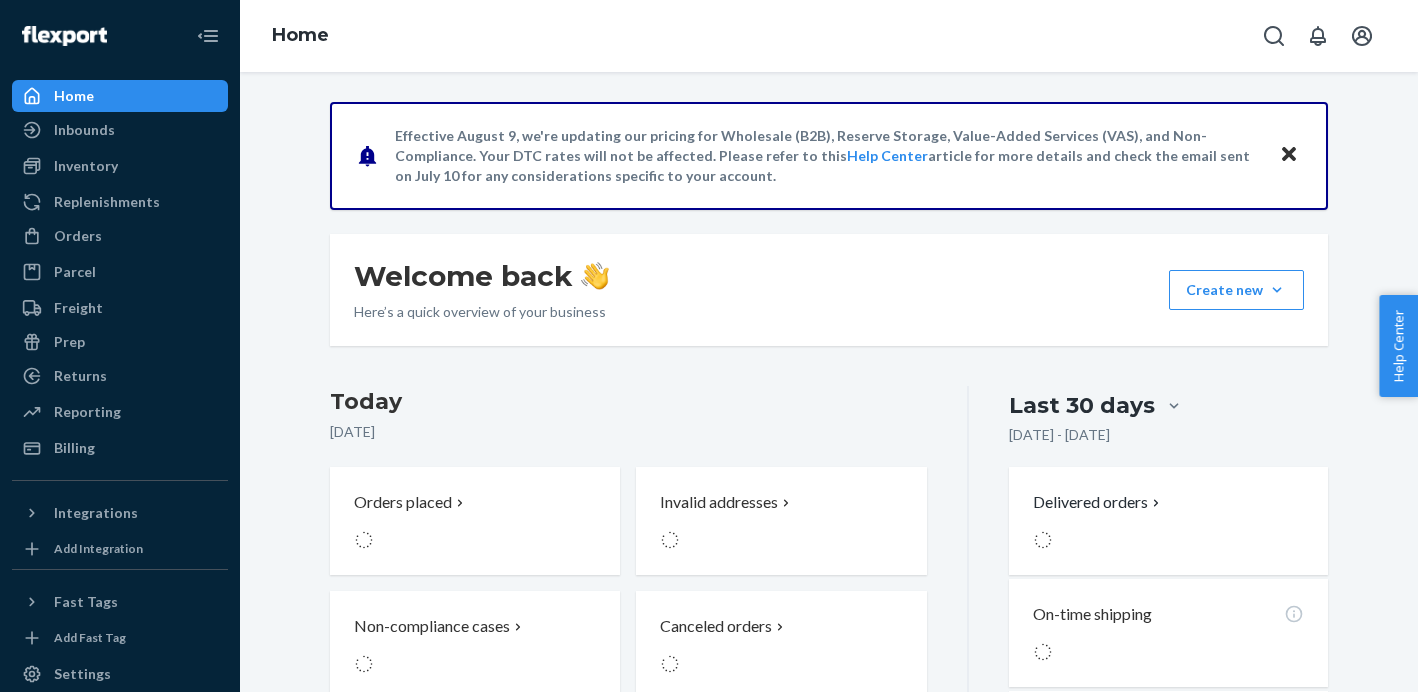 scroll, scrollTop: 0, scrollLeft: 0, axis: both 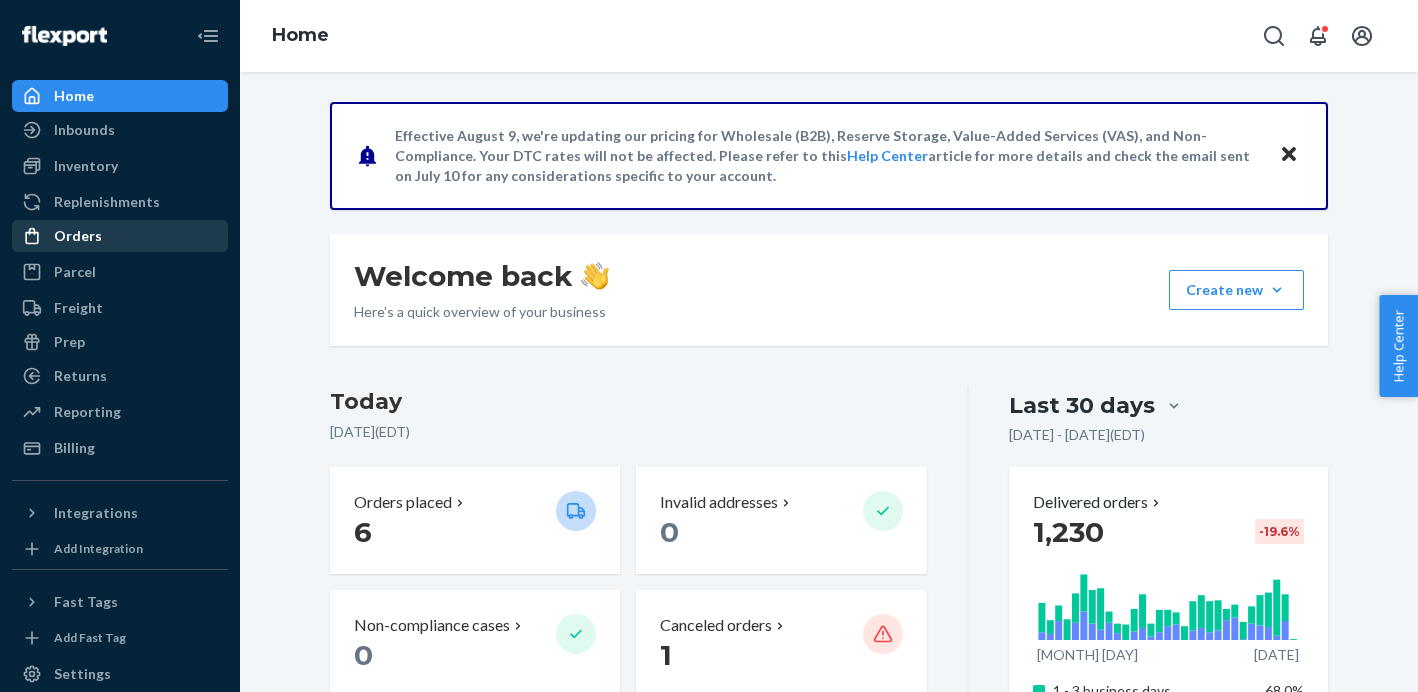 click on "Orders" at bounding box center (78, 236) 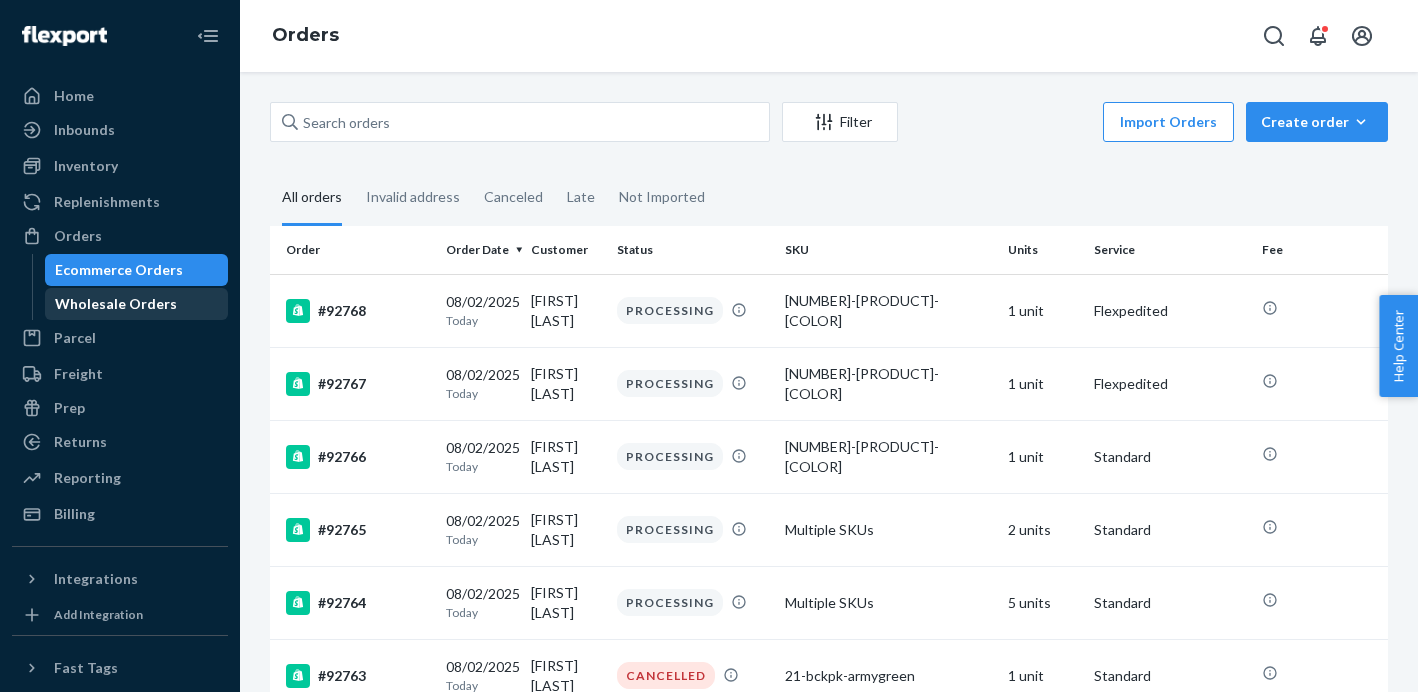 click on "Wholesale Orders" at bounding box center (116, 304) 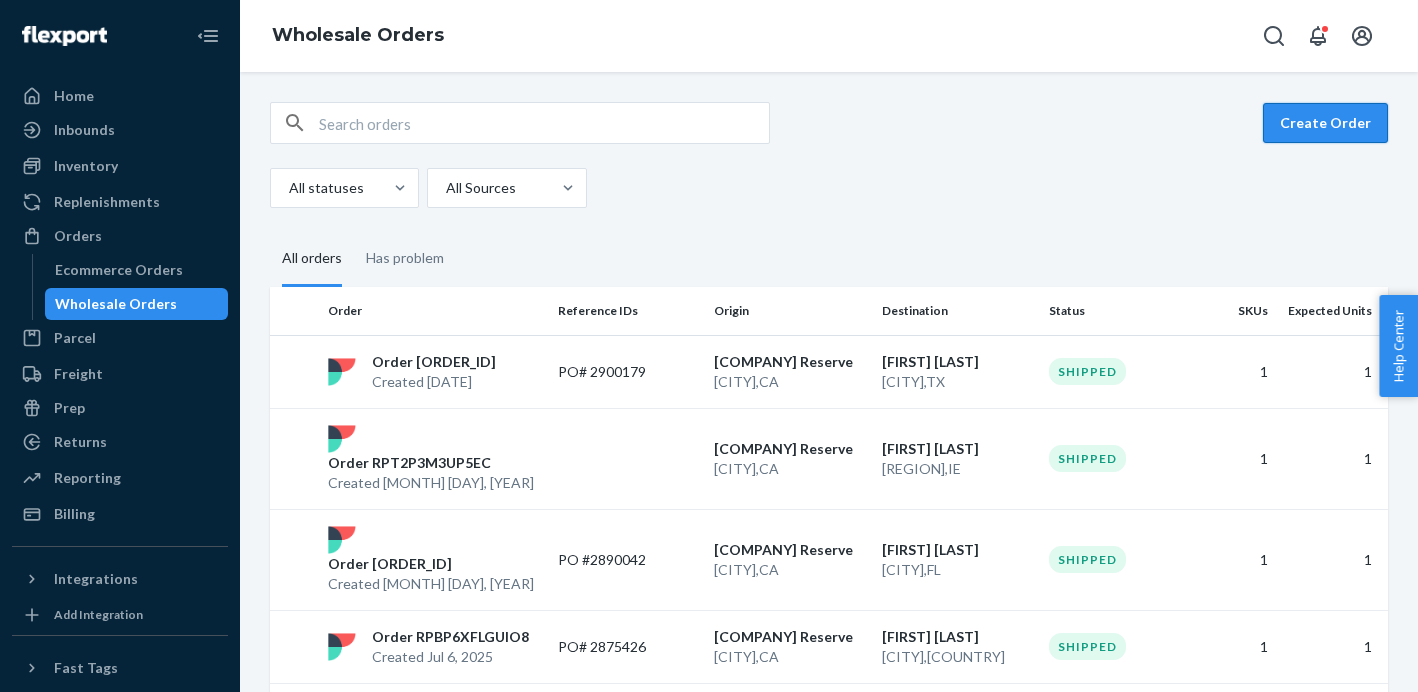 click on "Create Order" at bounding box center (1325, 123) 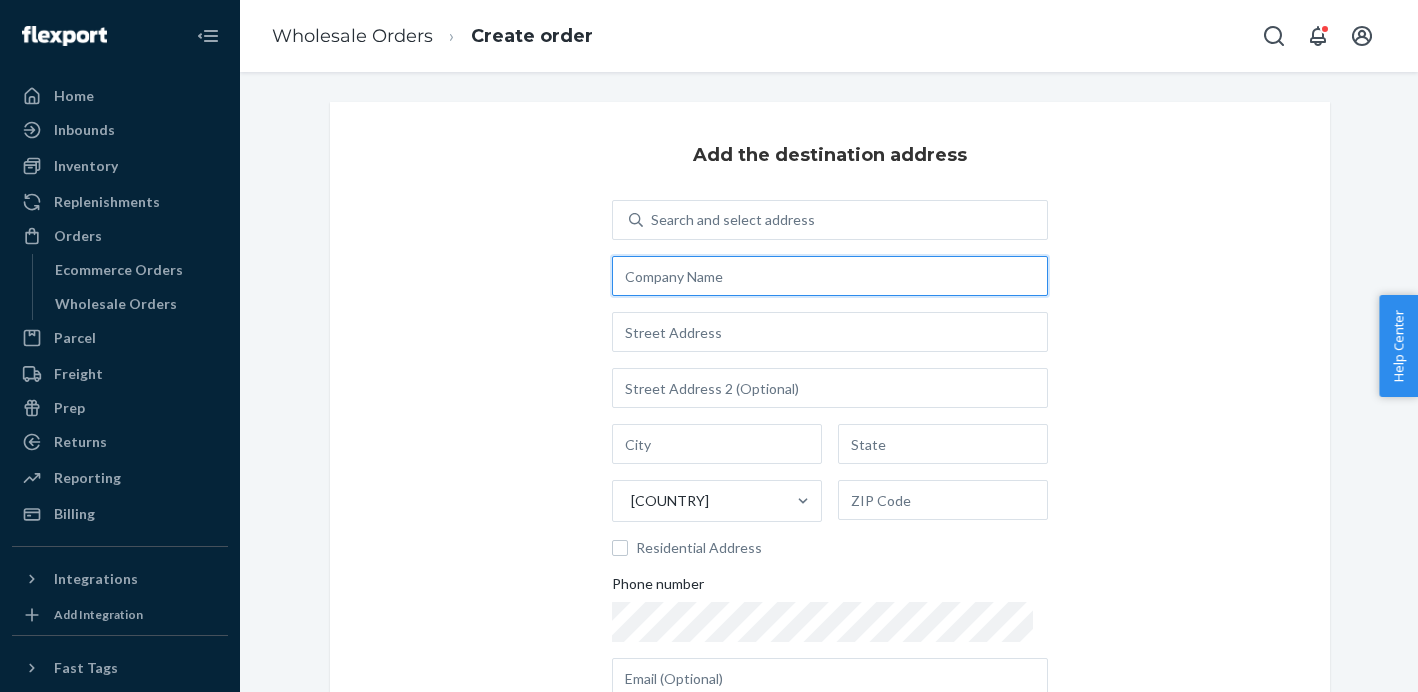 click at bounding box center (830, 276) 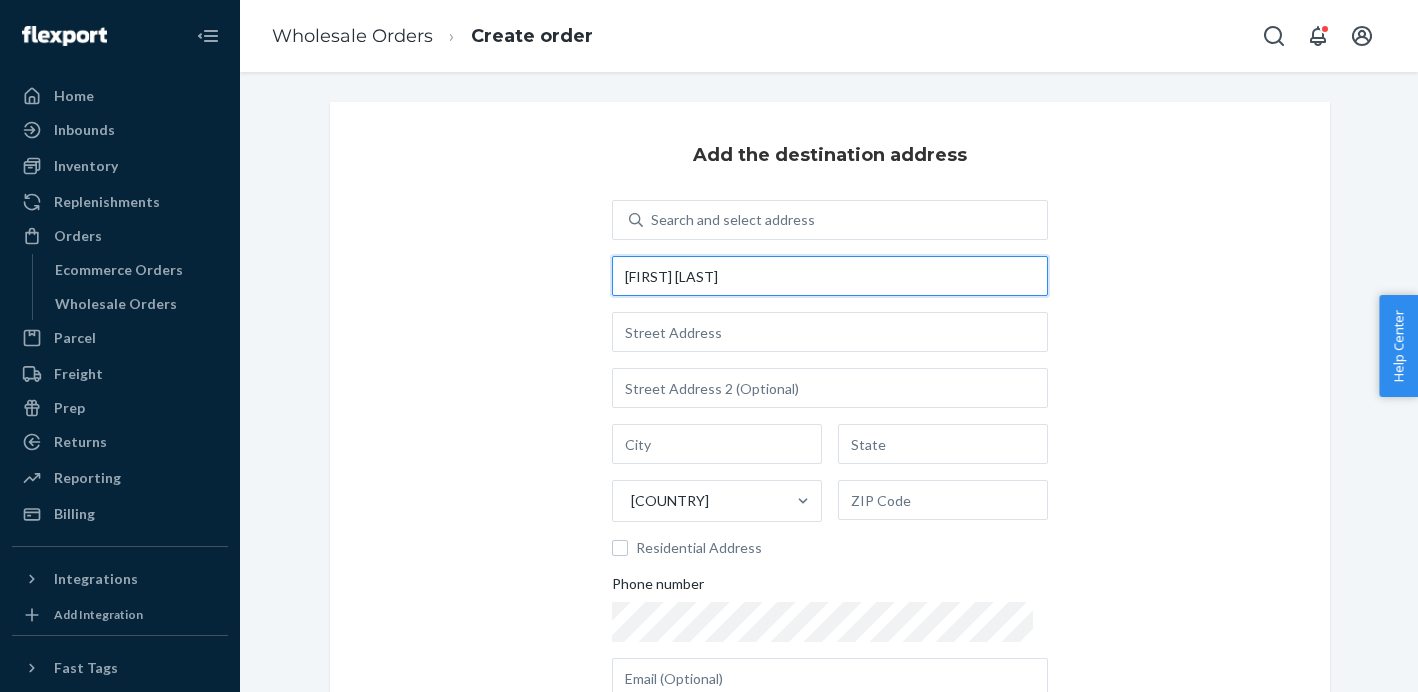 type on "[FIRST] [LAST]" 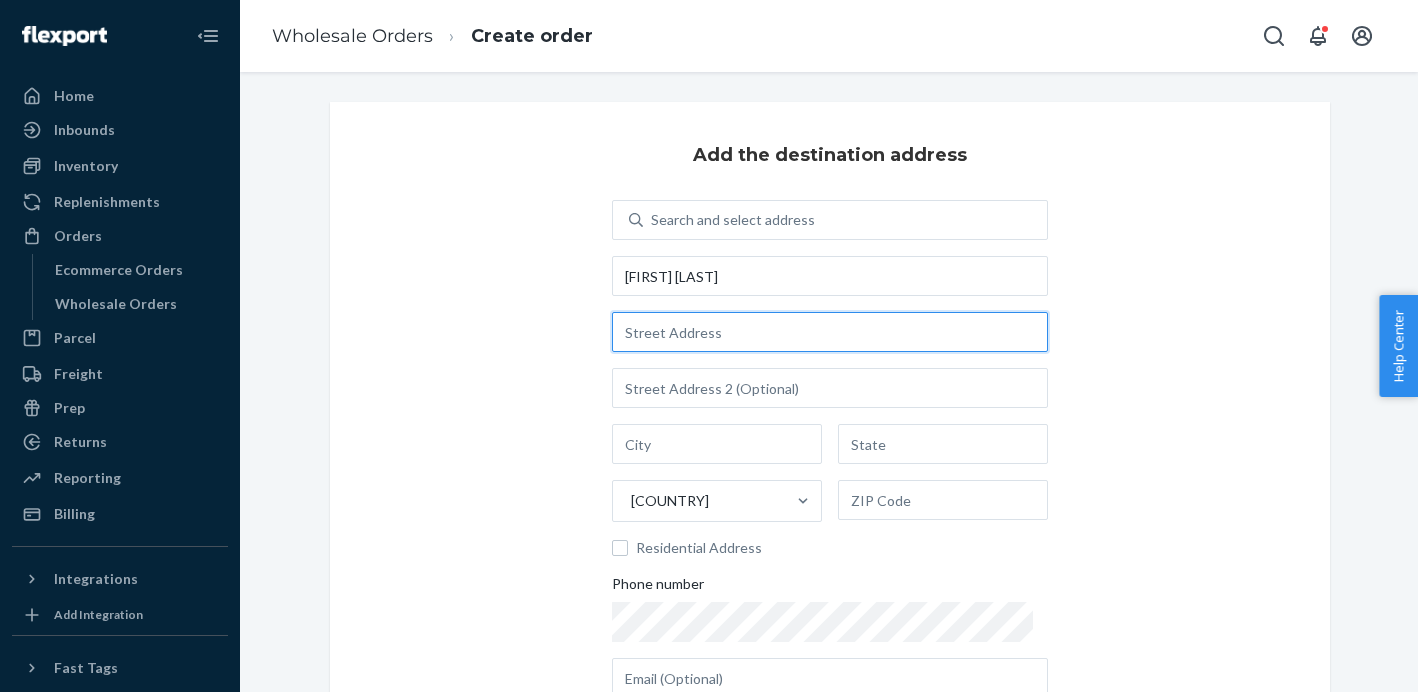 click at bounding box center (830, 332) 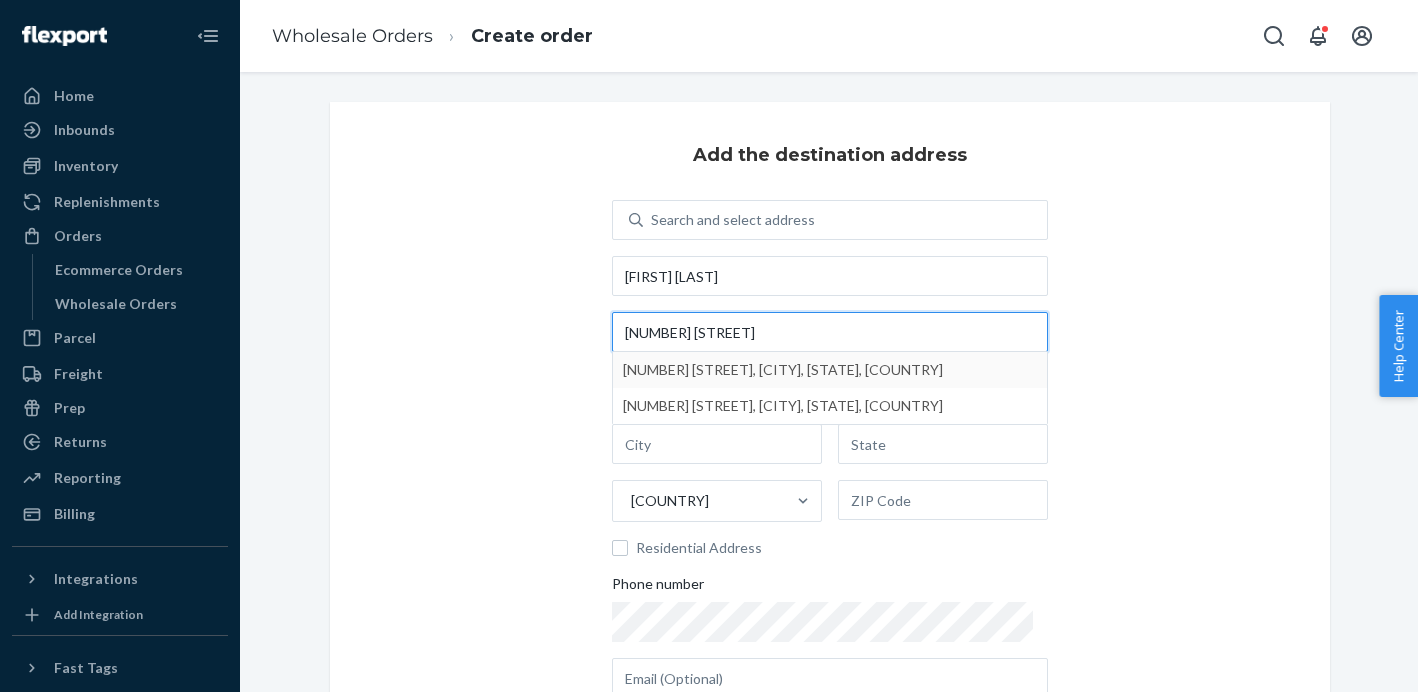 type on "[NUMBER] [STREET]" 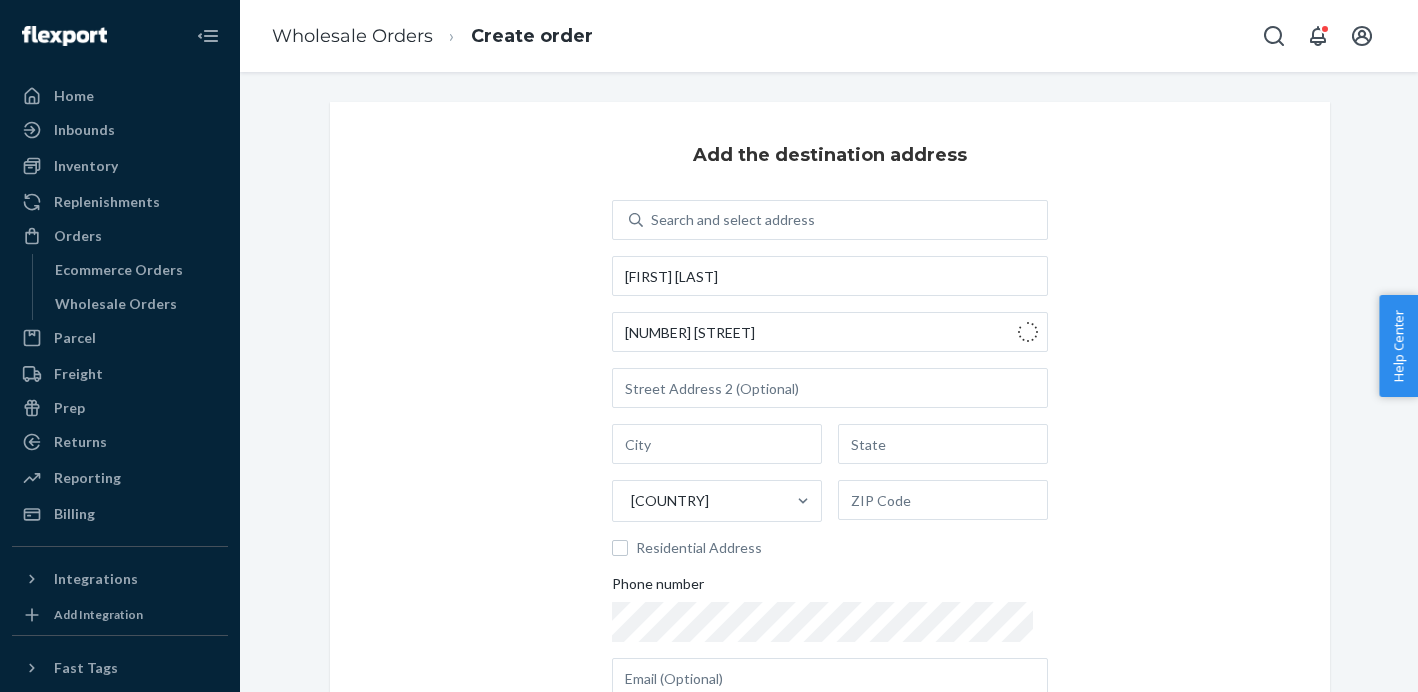type on "[CITY]" 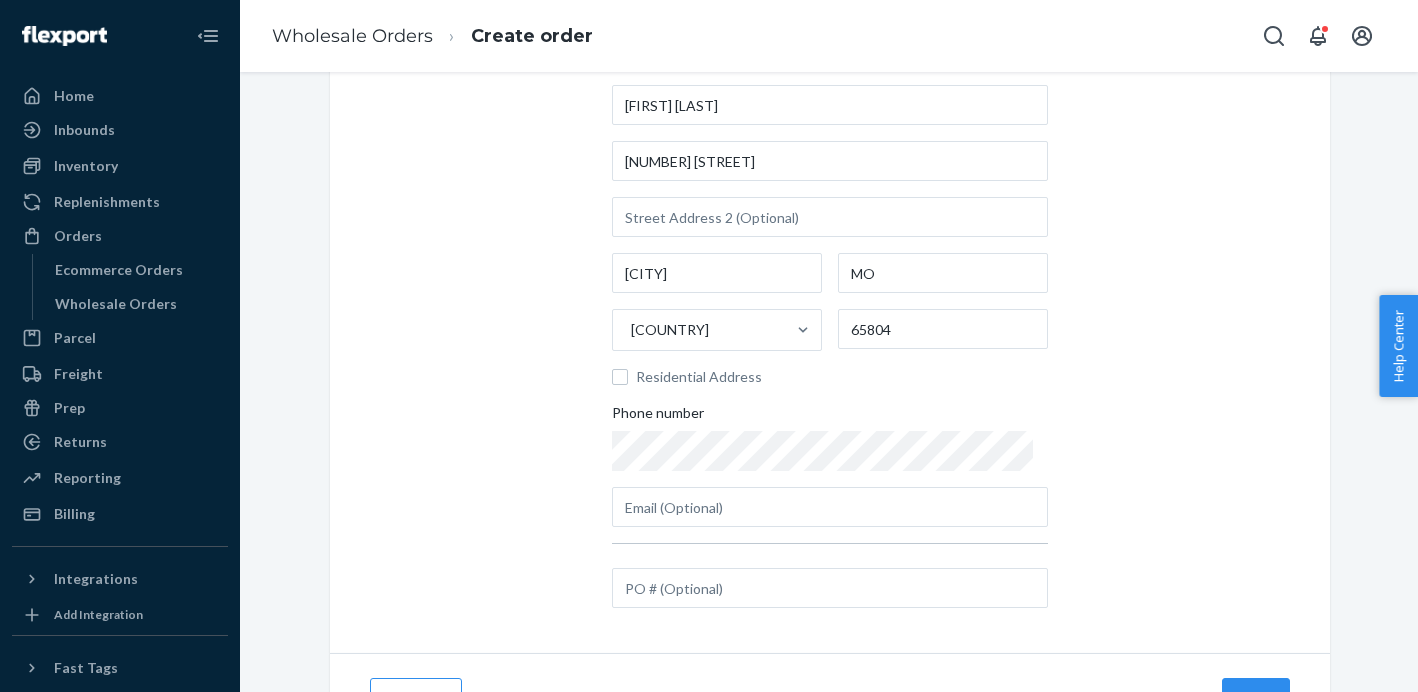 scroll, scrollTop: 176, scrollLeft: 0, axis: vertical 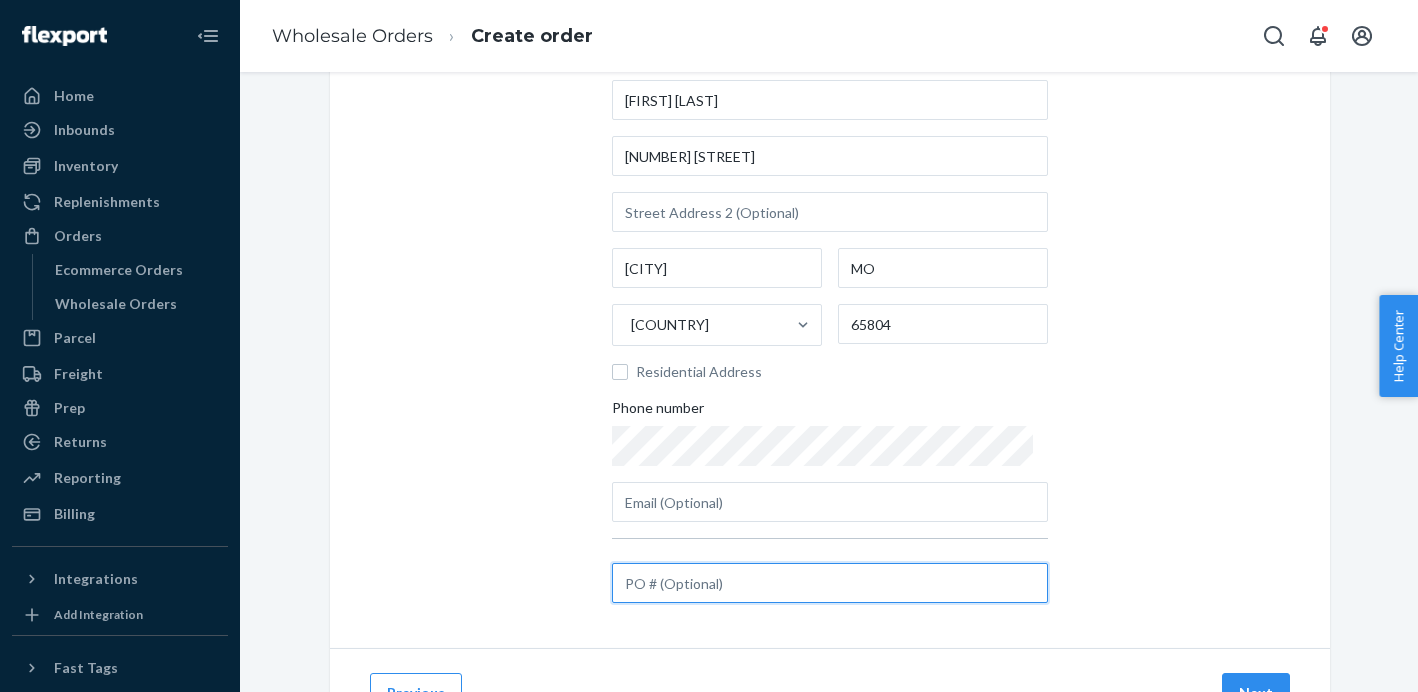 click at bounding box center [830, 583] 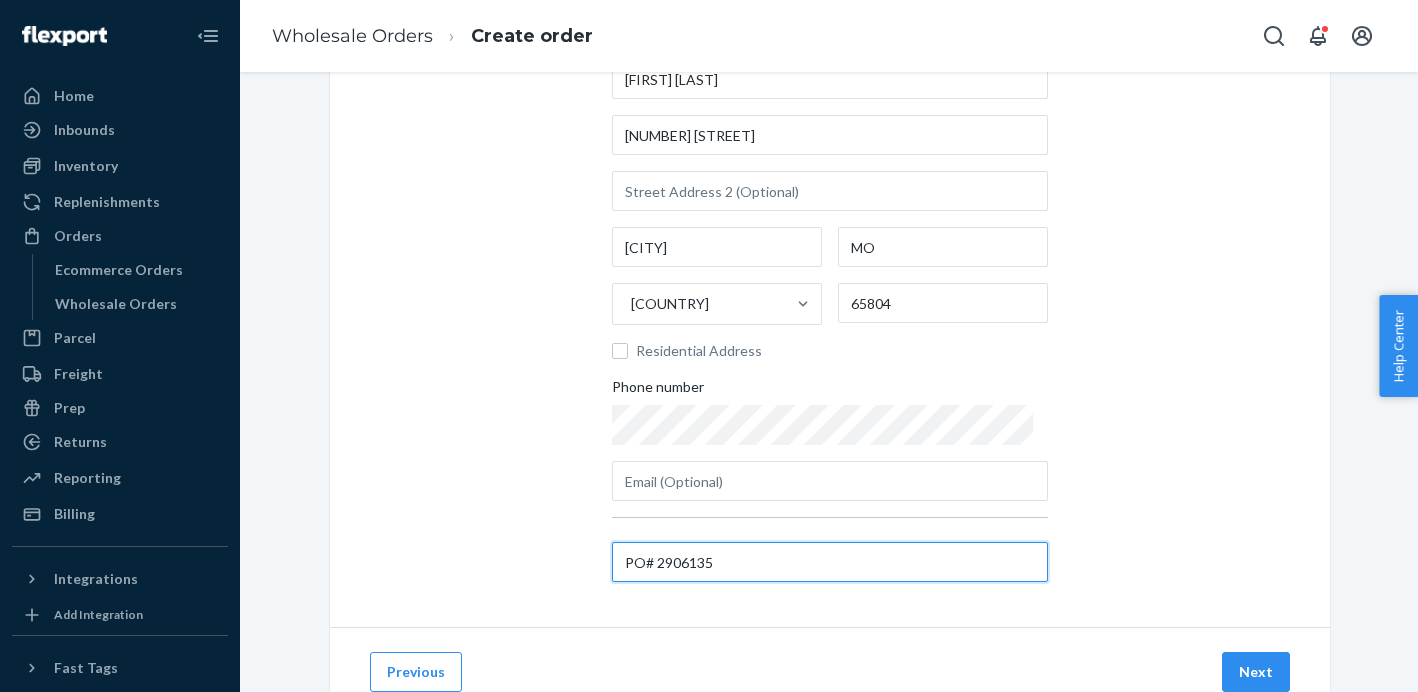 scroll, scrollTop: 221, scrollLeft: 0, axis: vertical 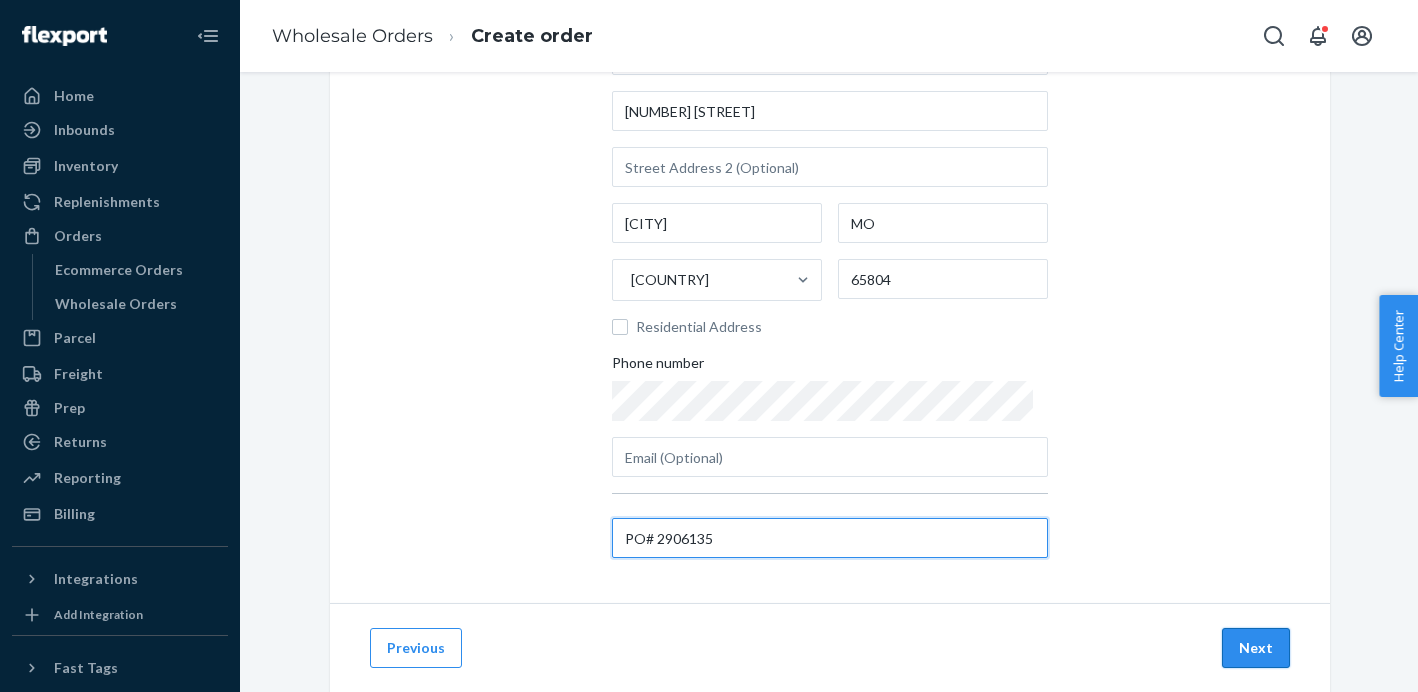 type on "PO# 2906135" 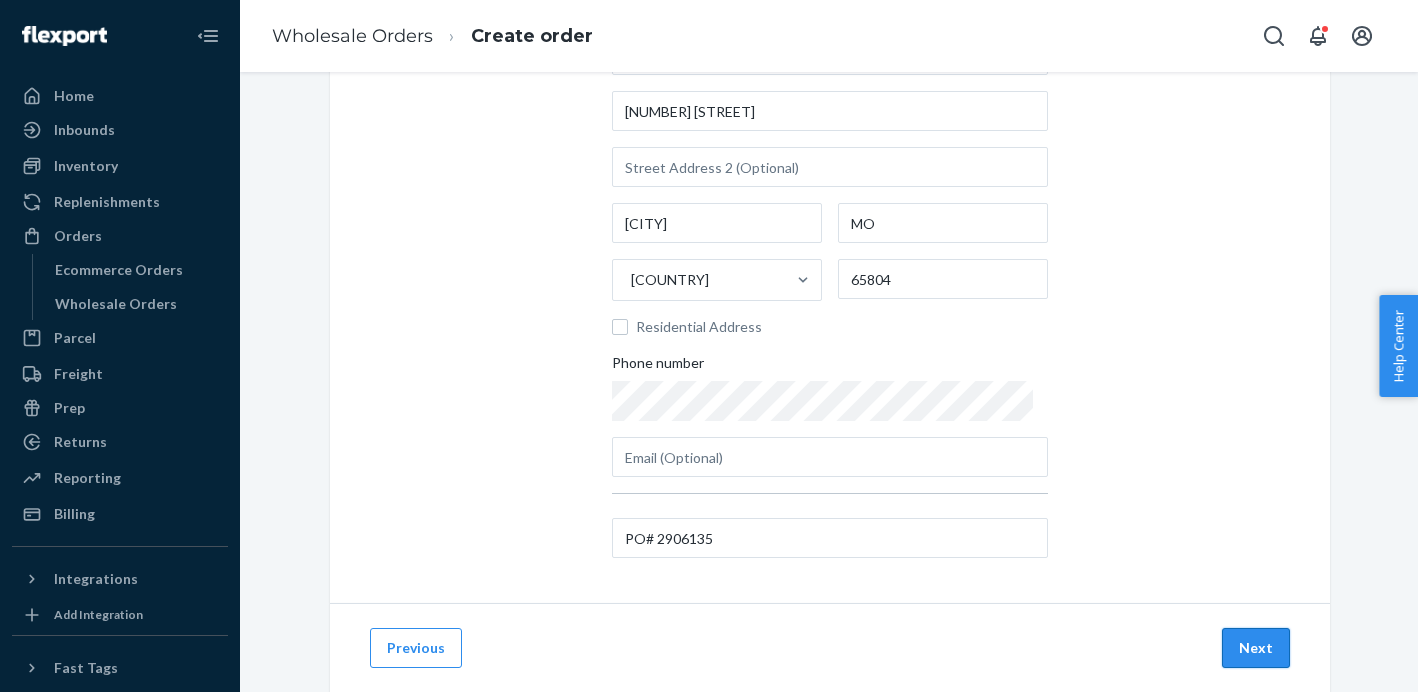 click on "Next" at bounding box center (1256, 648) 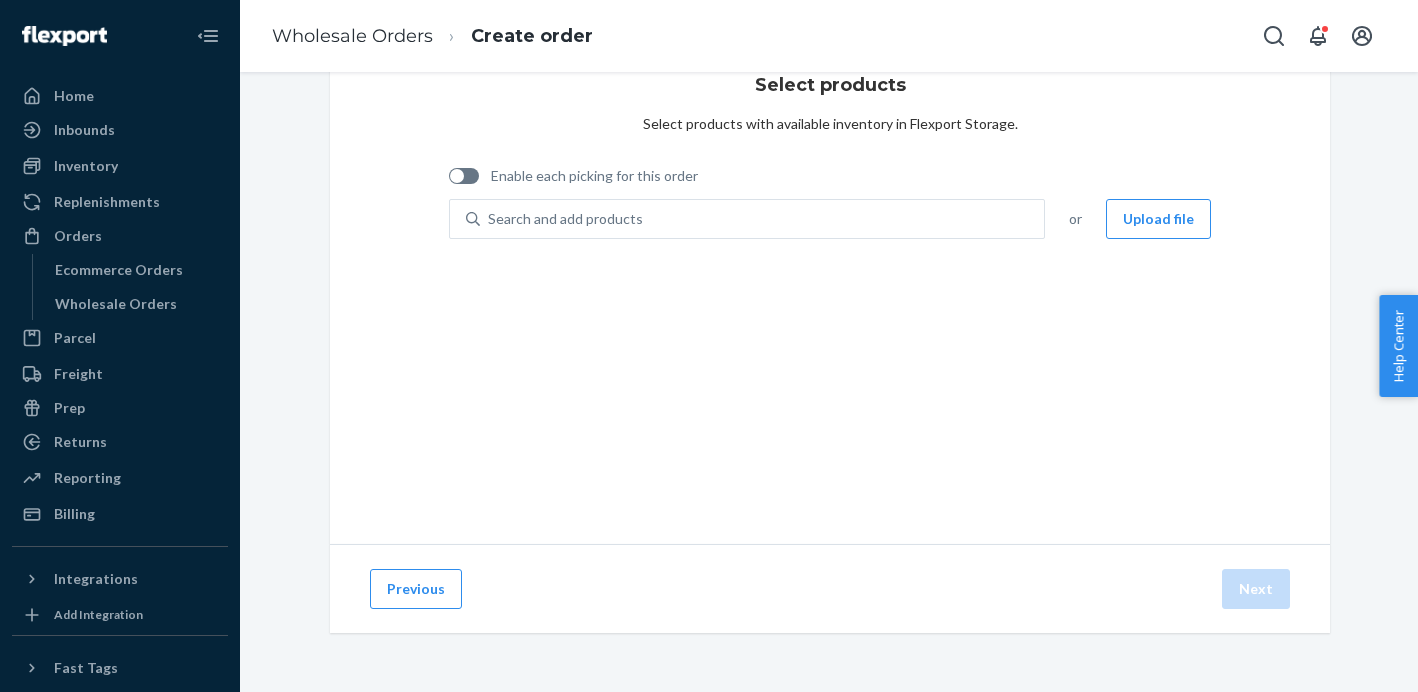 scroll, scrollTop: 71, scrollLeft: 0, axis: vertical 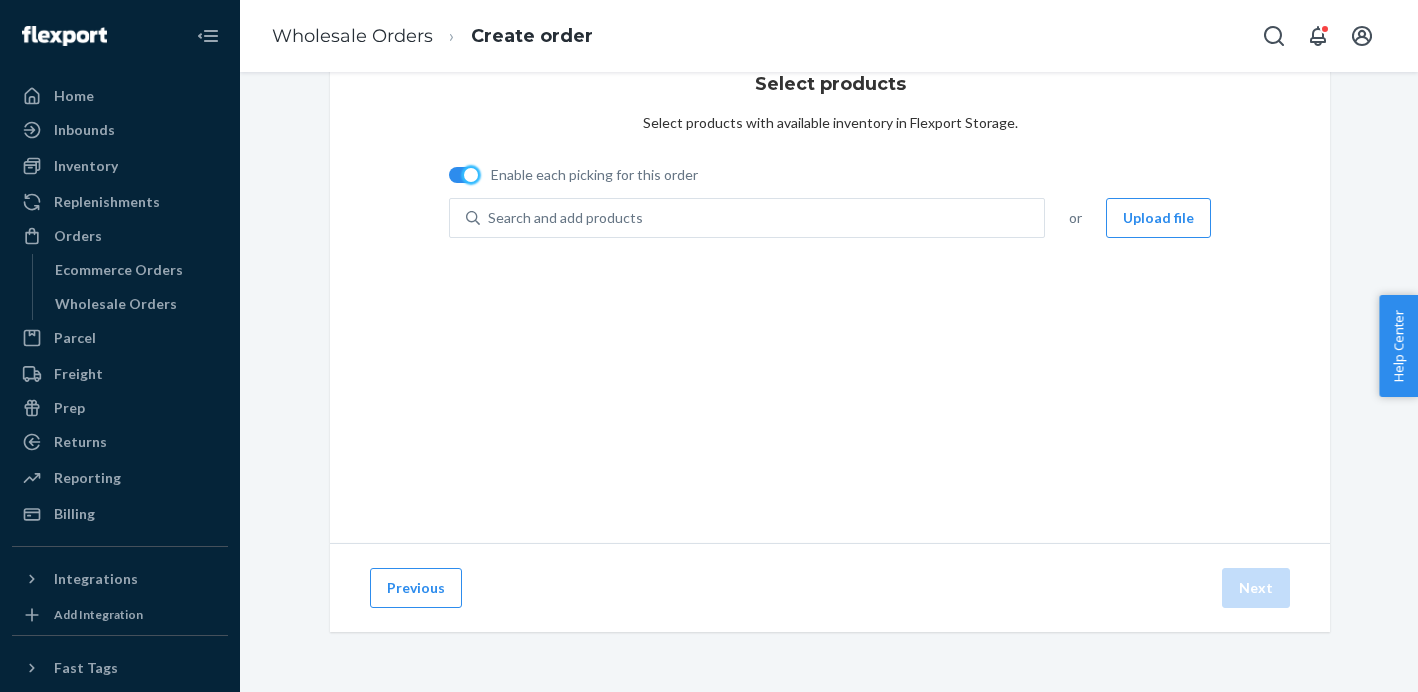 drag, startPoint x: 458, startPoint y: 172, endPoint x: 499, endPoint y: 169, distance: 41.109608 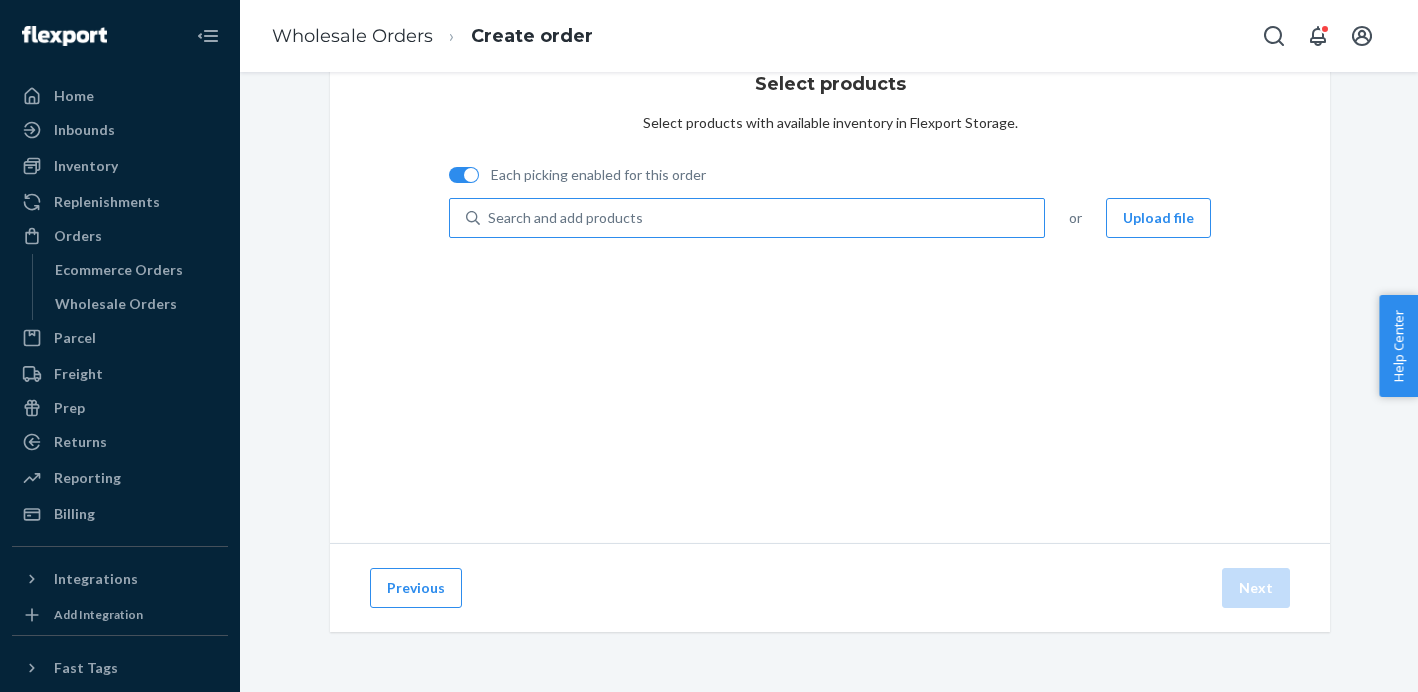 click on "Search and add products" at bounding box center (565, 218) 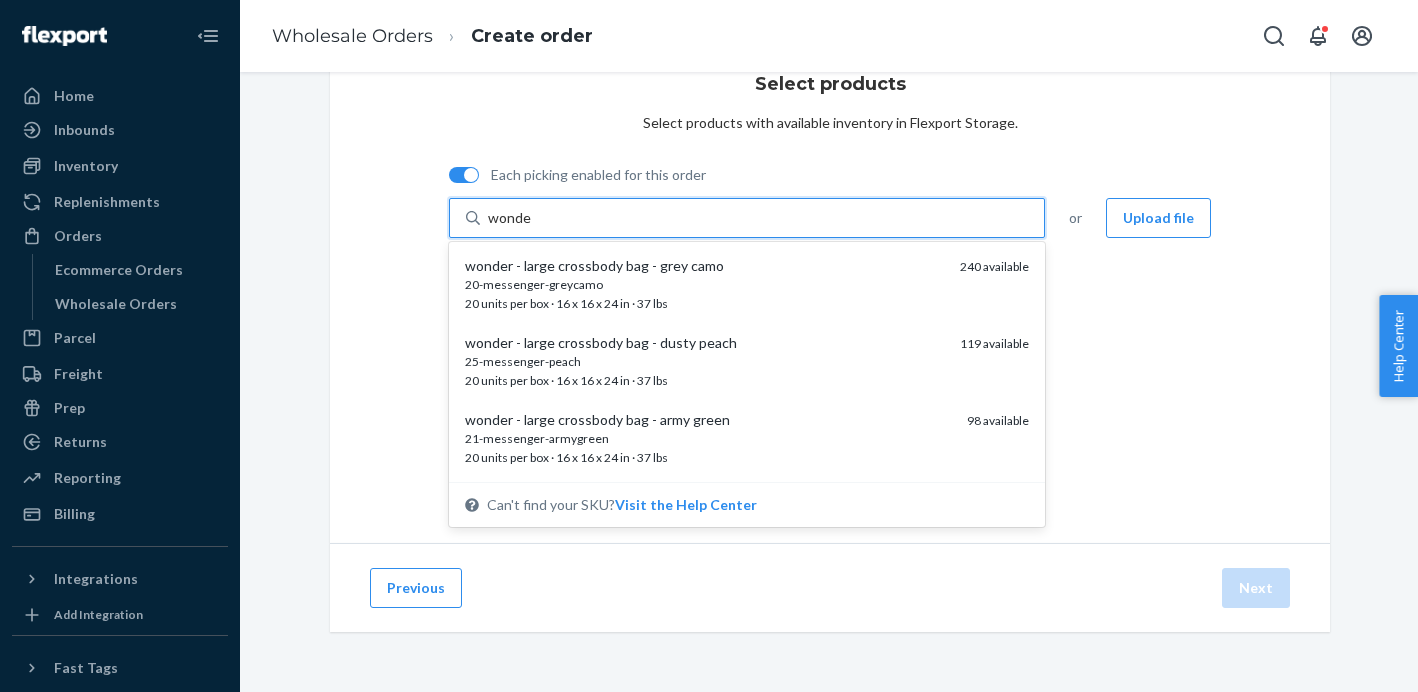 type on "wonder" 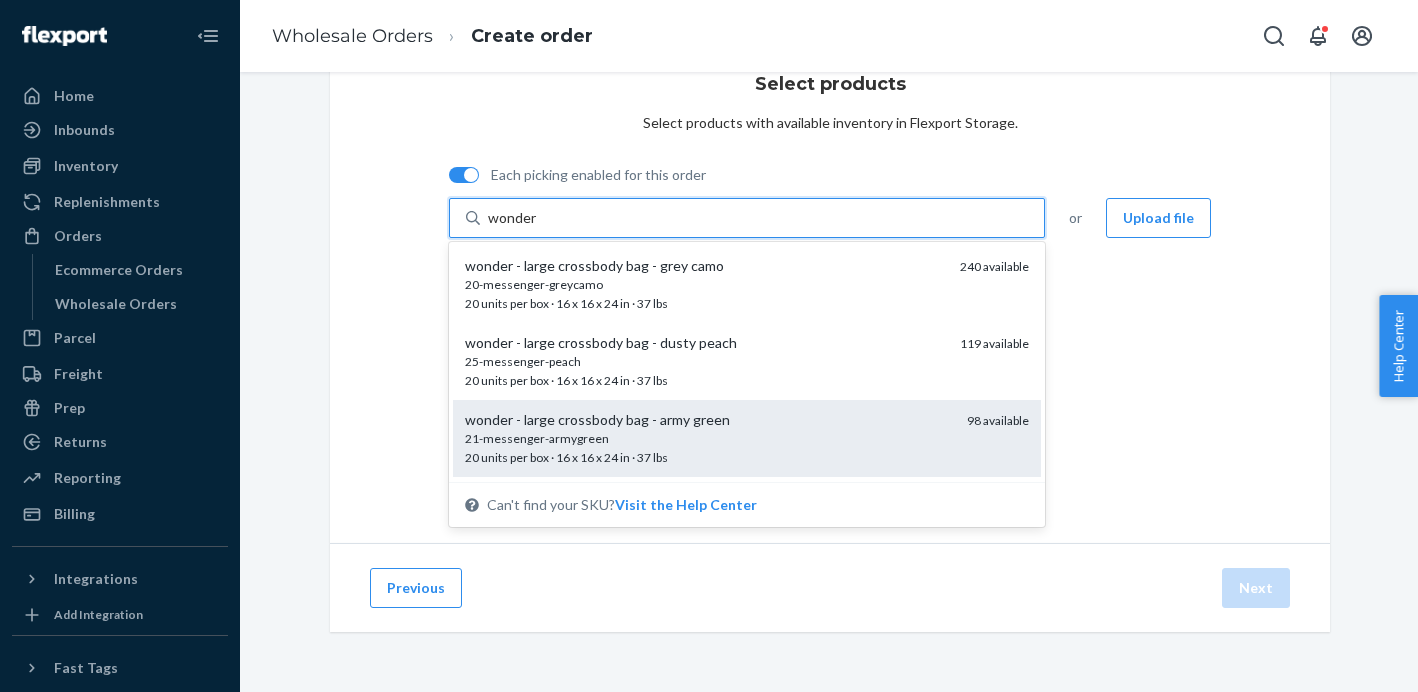 click on "21-messenger-armygreen" at bounding box center [708, 438] 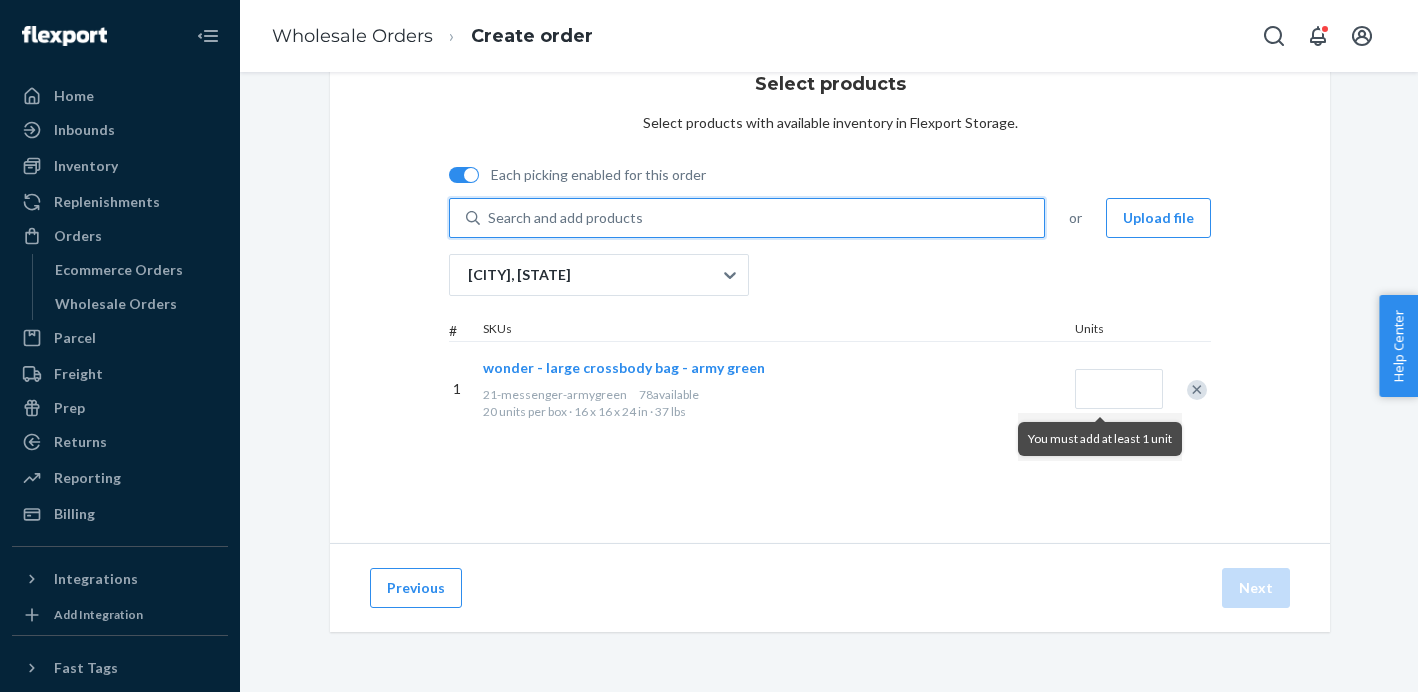 click on "Search and add products" at bounding box center (565, 218) 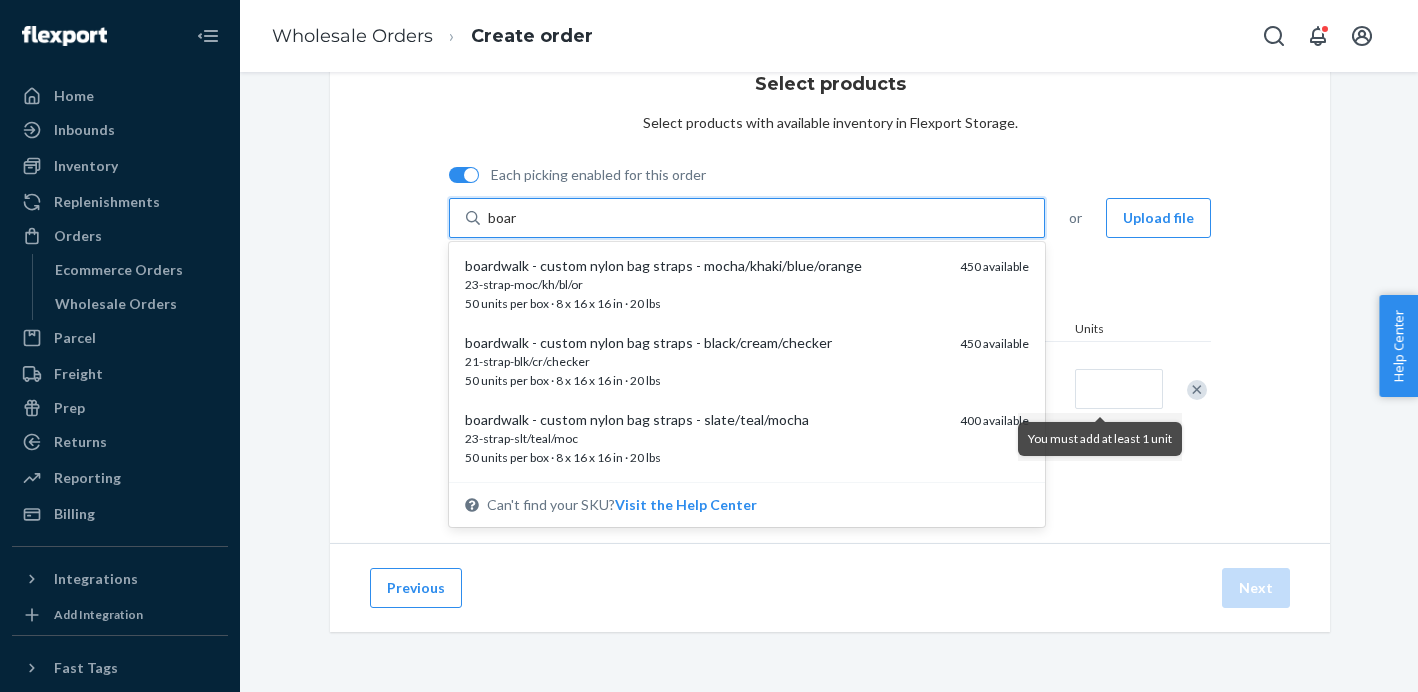 type on "board" 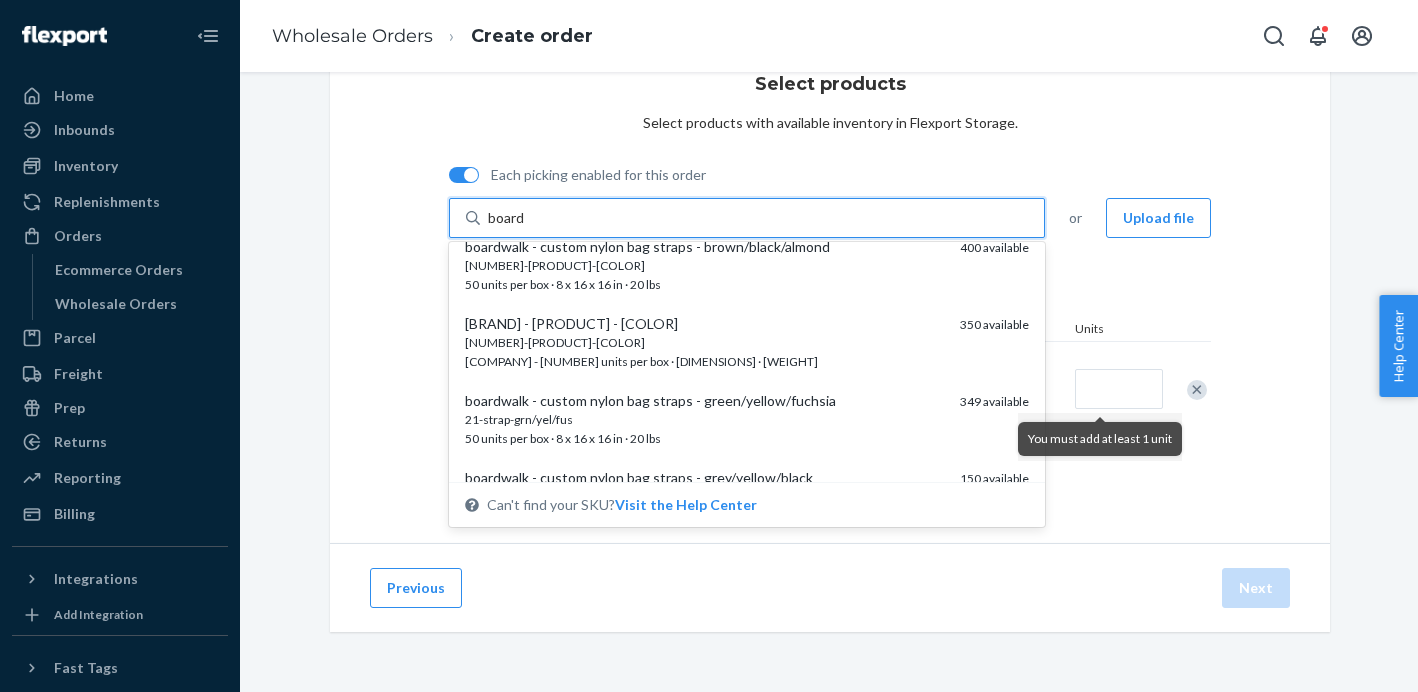 scroll, scrollTop: 333, scrollLeft: 0, axis: vertical 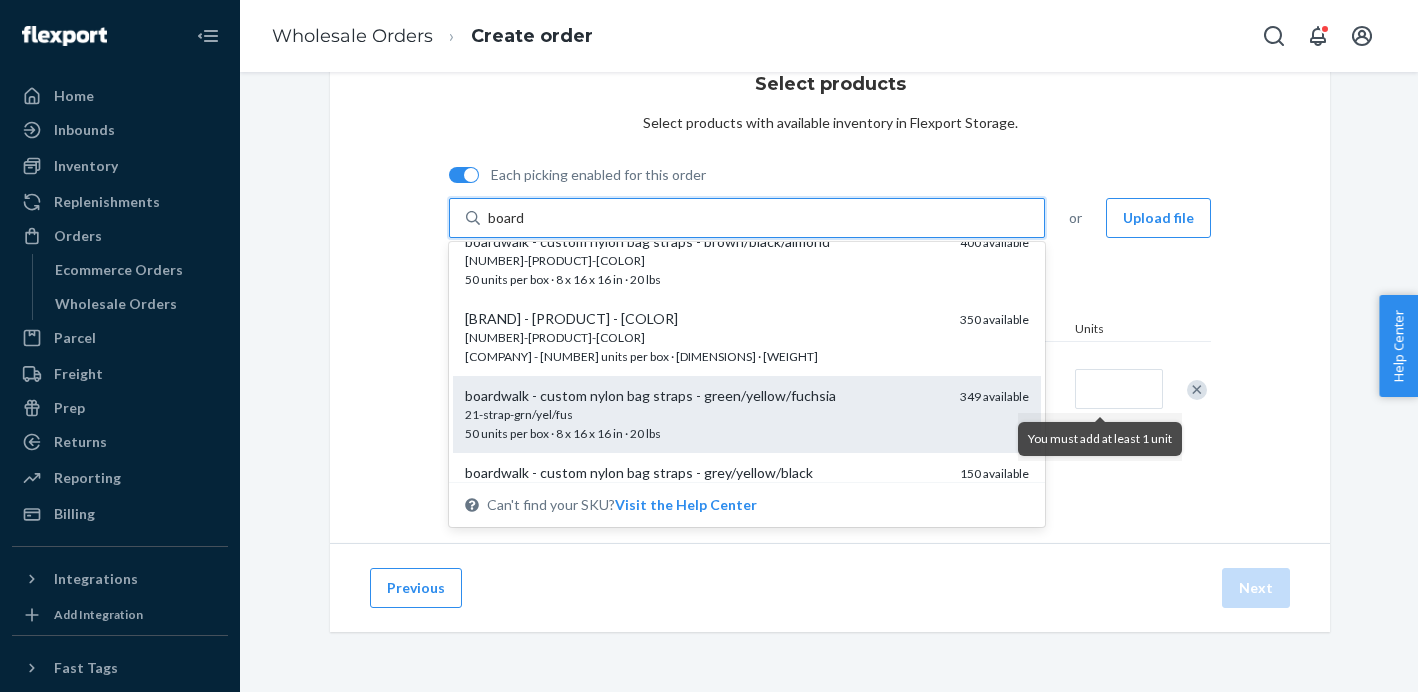 click on "boardwalk - custom nylon bag straps - green/yellow/fuchsia" at bounding box center (704, 396) 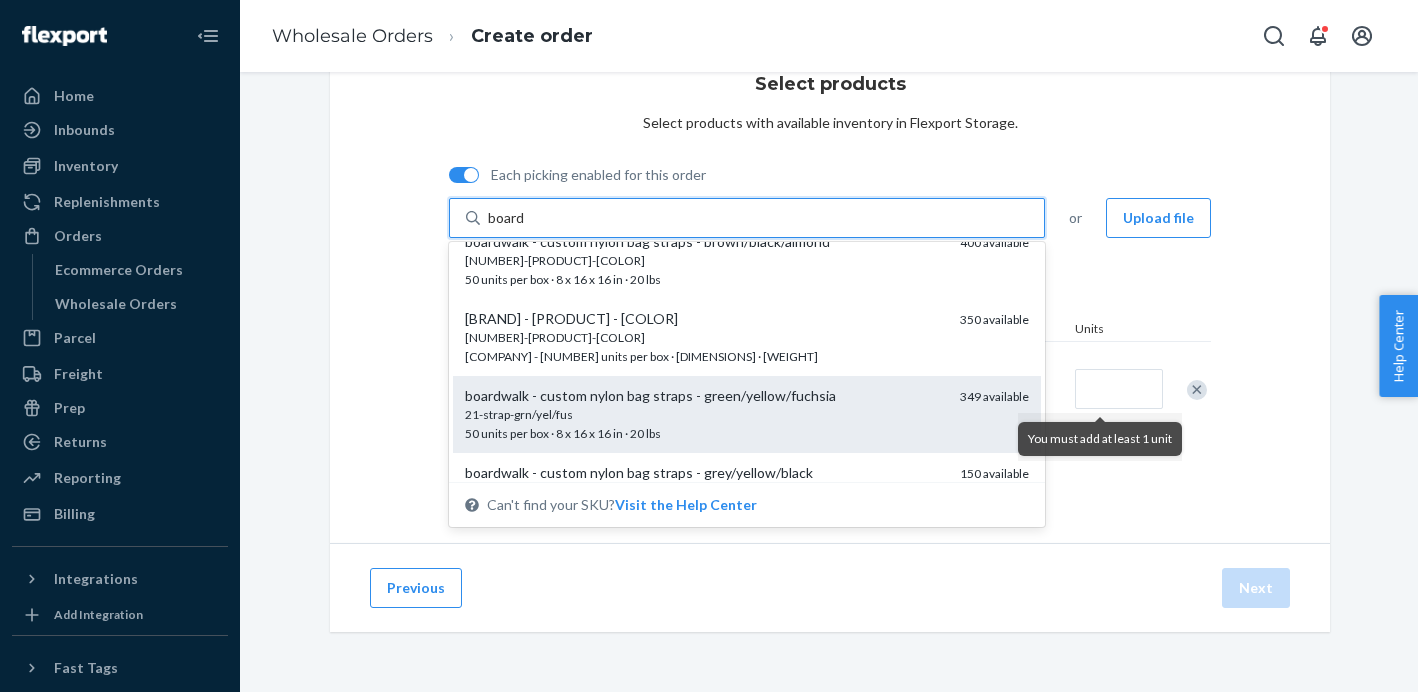click on "board" at bounding box center [507, 218] 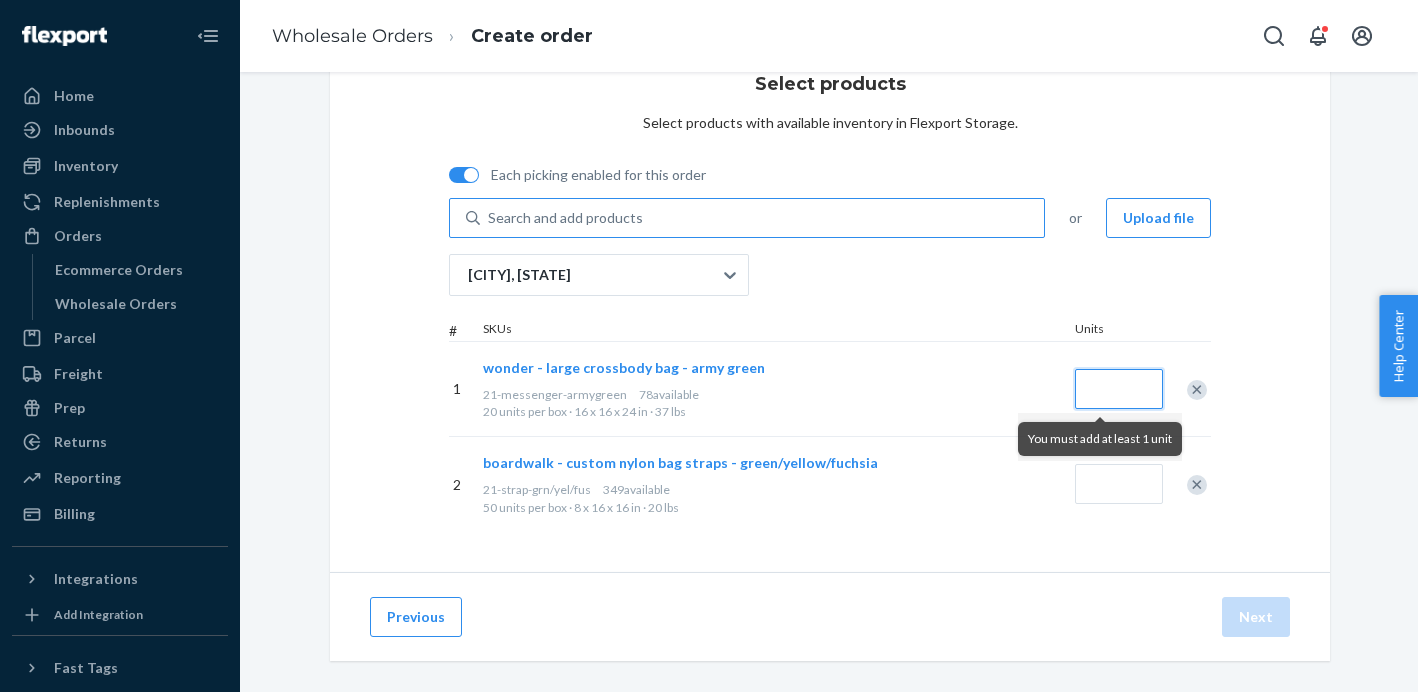 click at bounding box center (1119, 389) 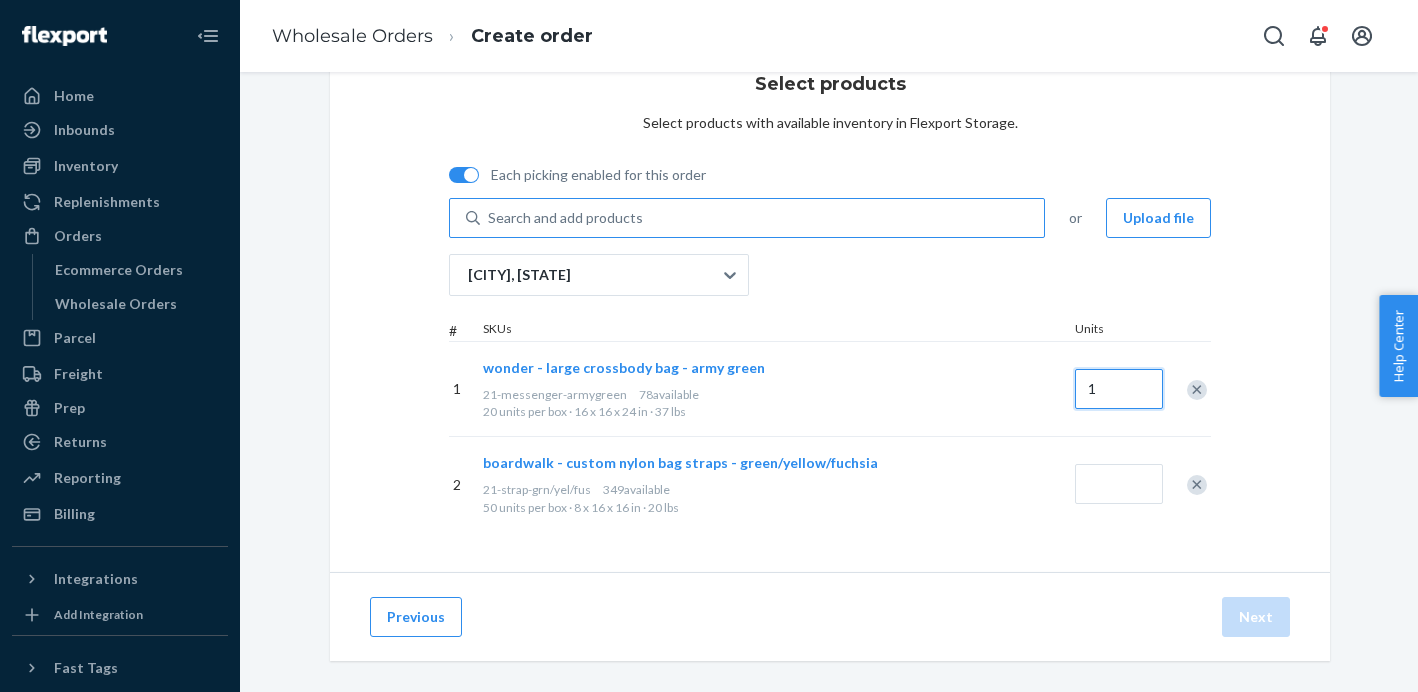 type on "1" 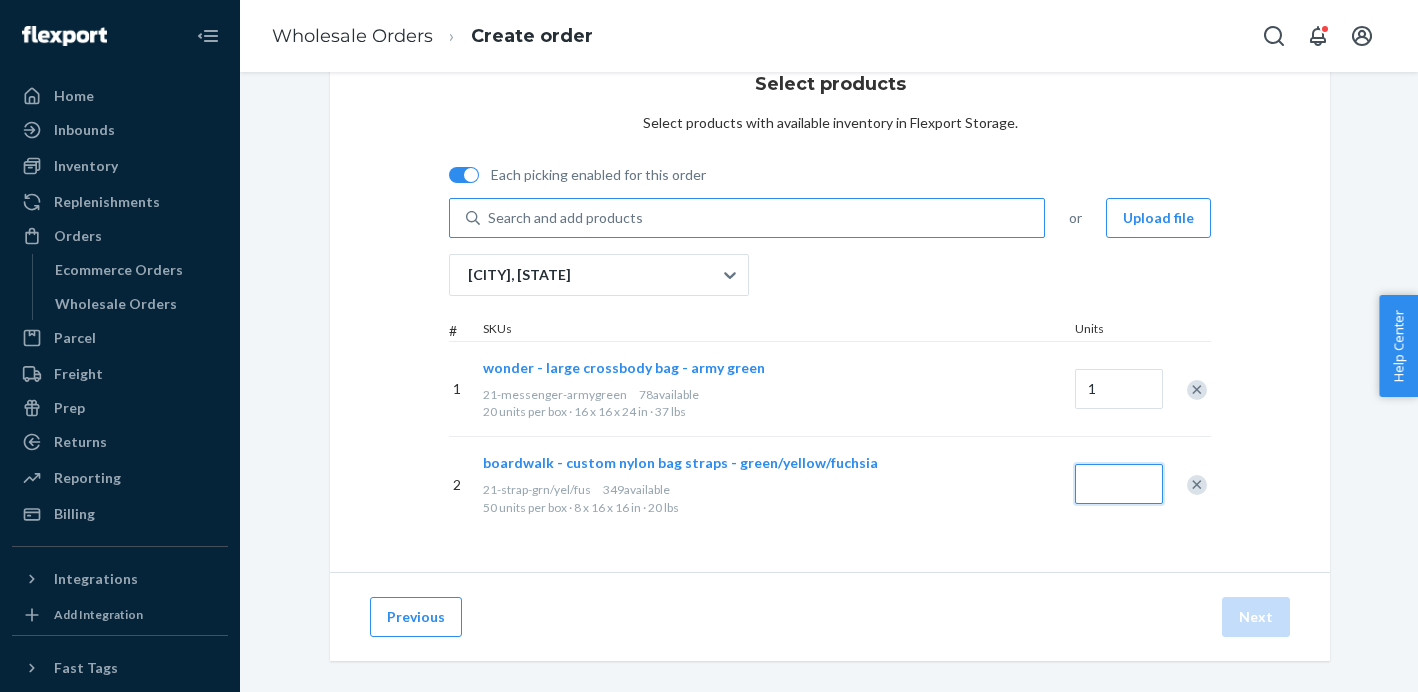 click at bounding box center (1119, 484) 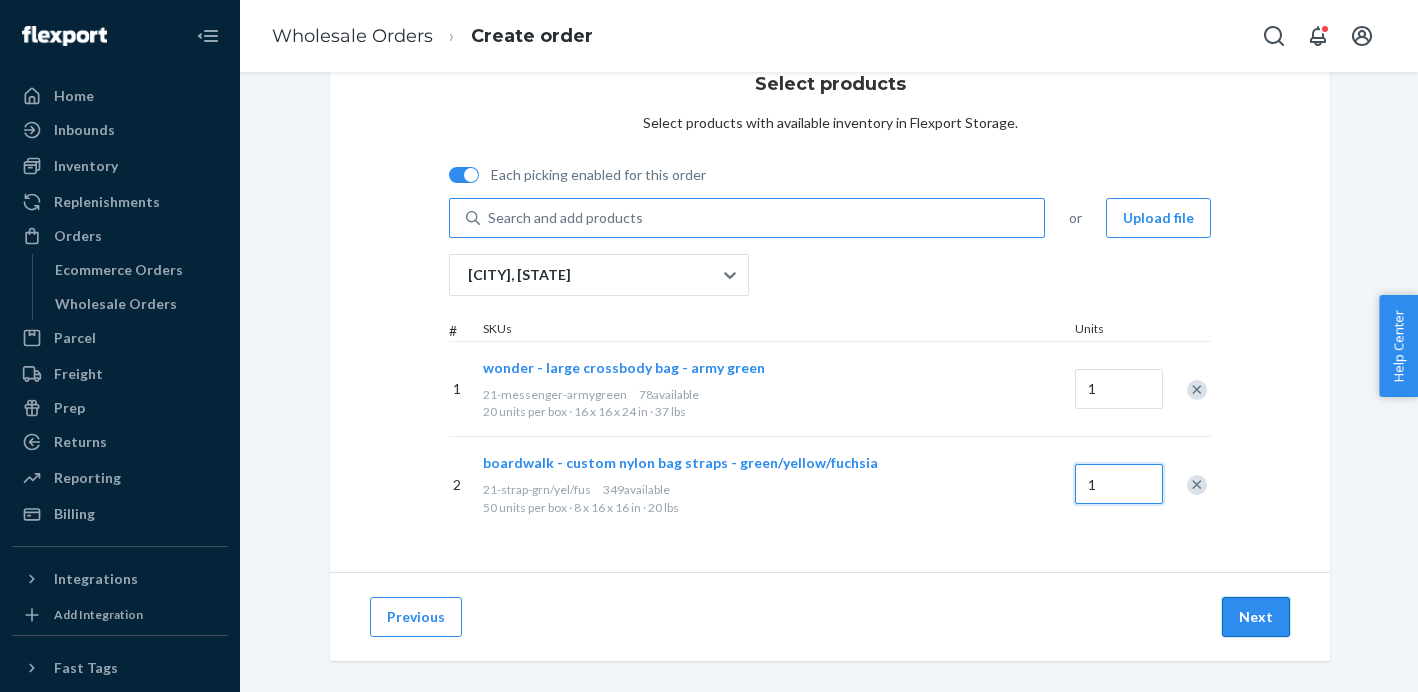 type on "1" 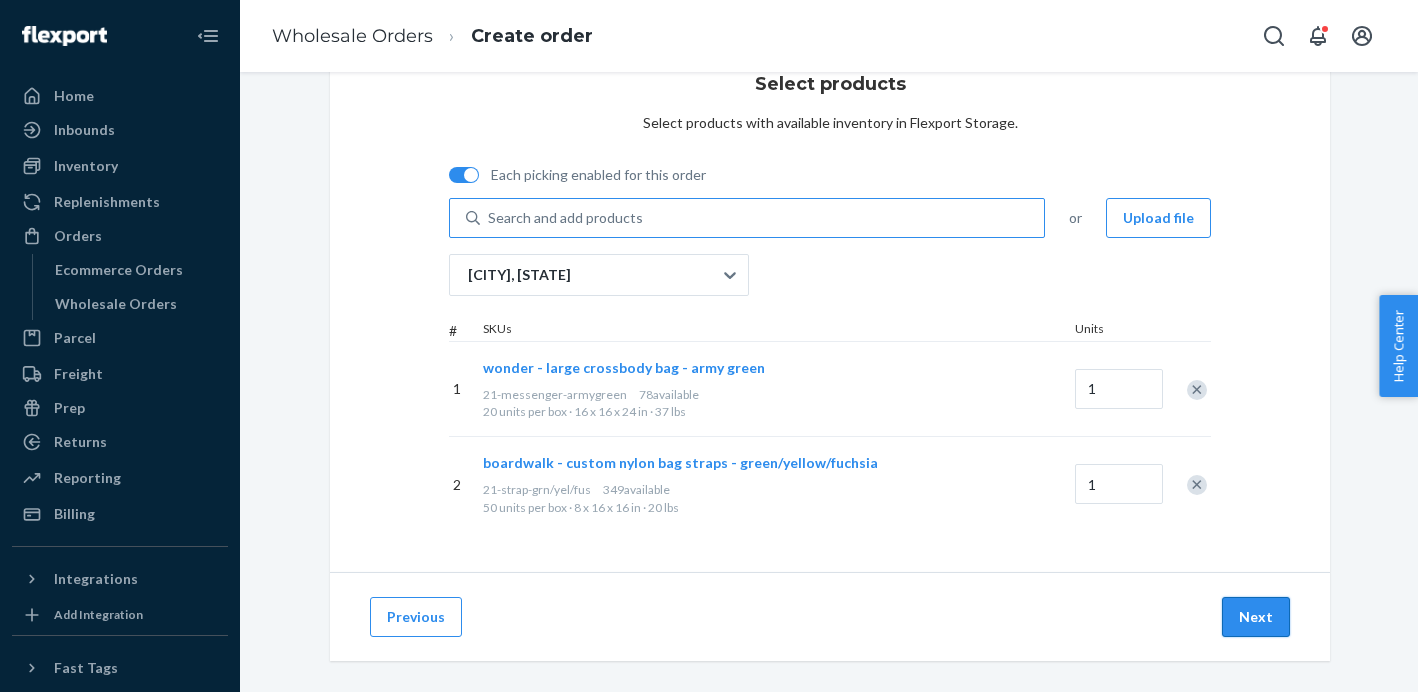 click on "Next" at bounding box center (1256, 617) 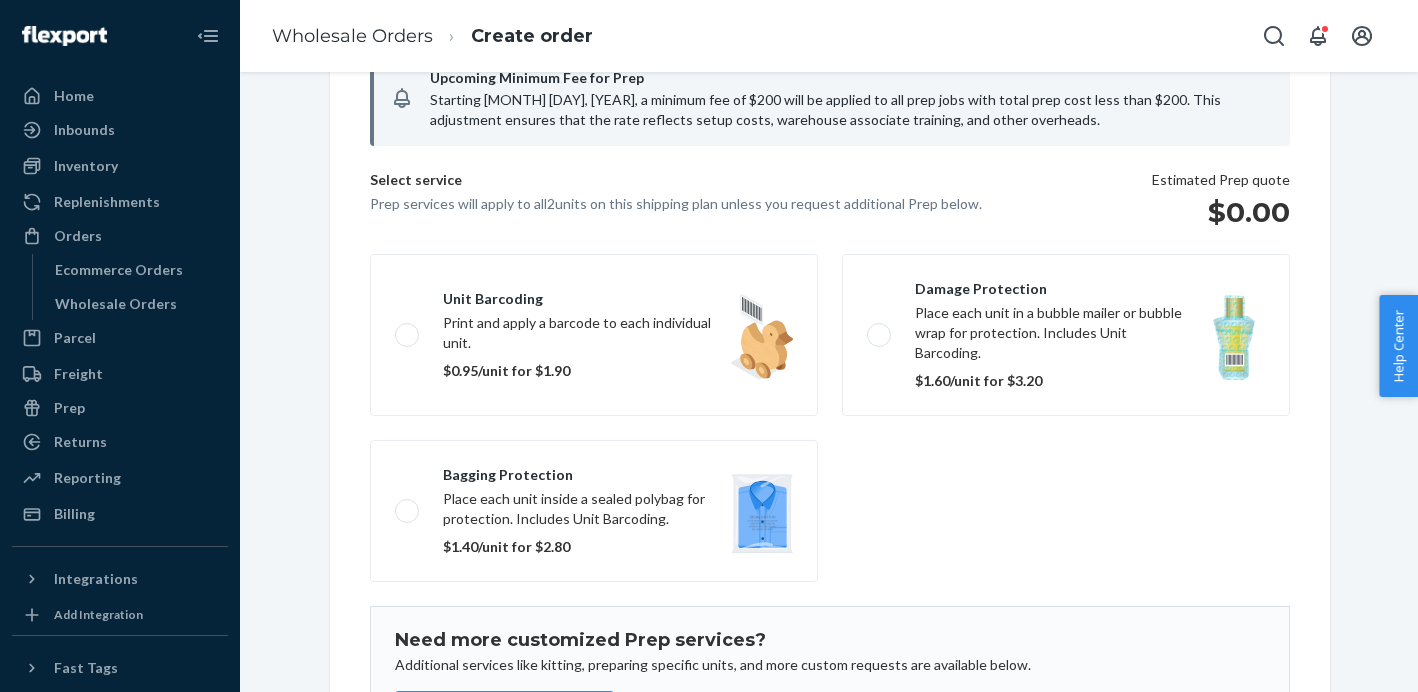 scroll, scrollTop: 169, scrollLeft: 0, axis: vertical 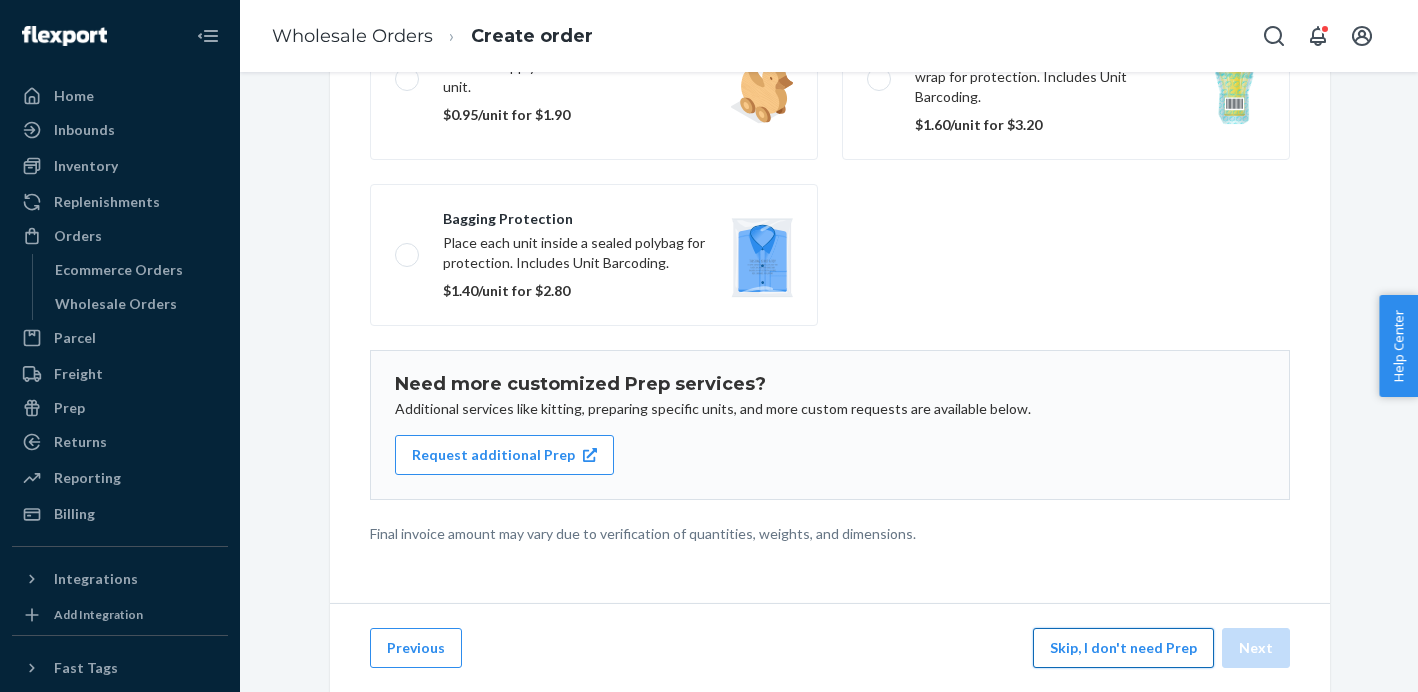 click on "Skip, I don't need Prep" at bounding box center (1123, 648) 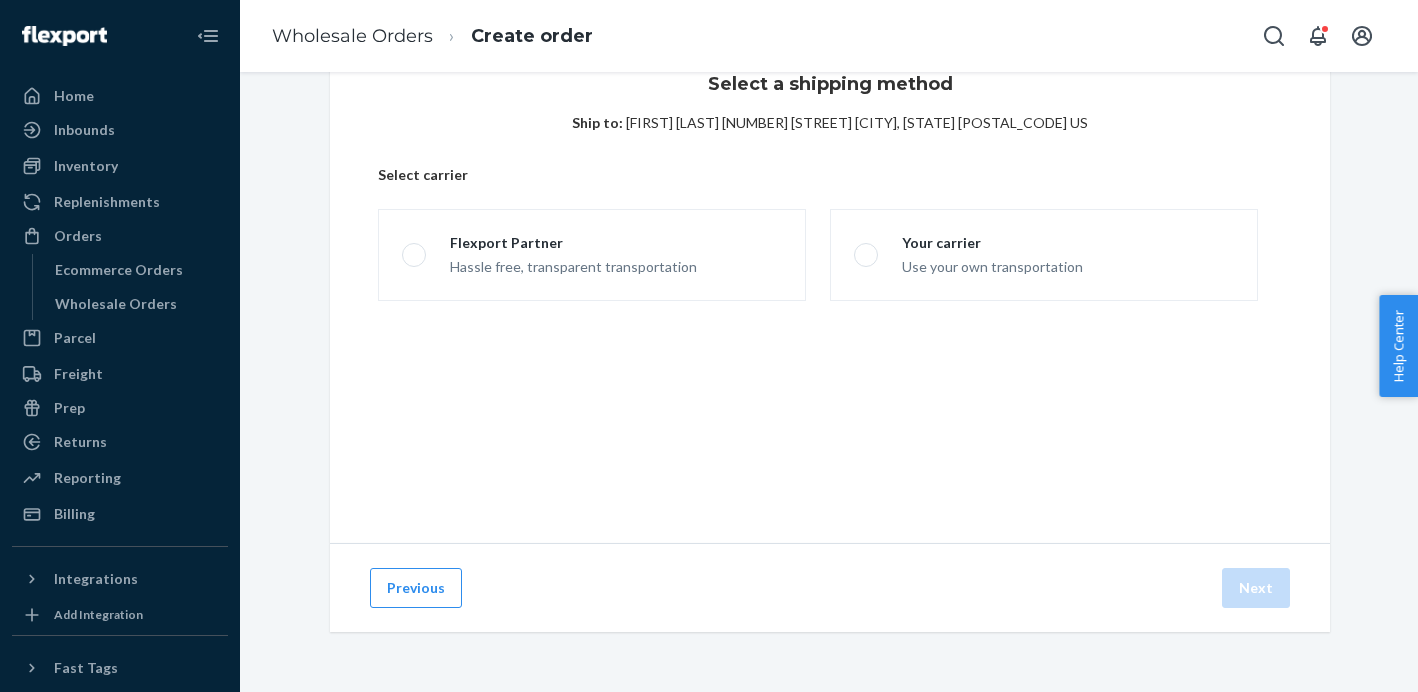 scroll, scrollTop: 31, scrollLeft: 0, axis: vertical 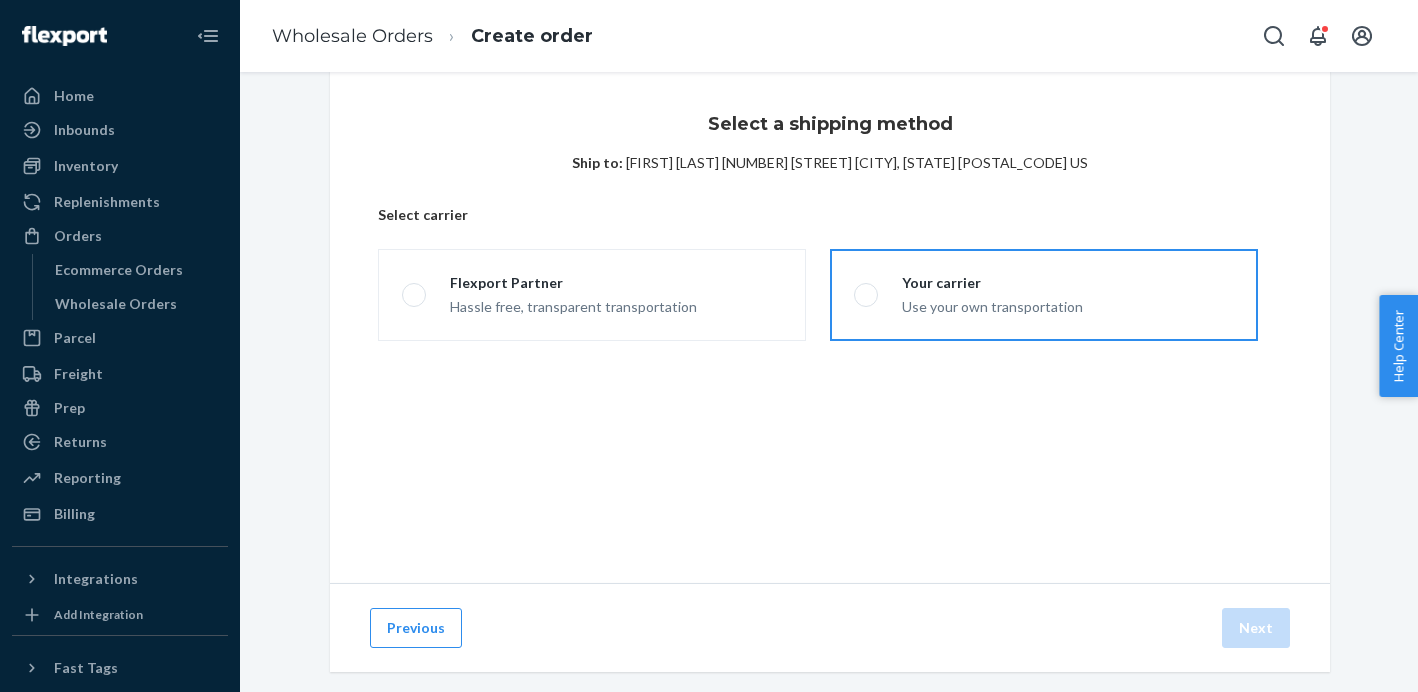 click on "Your carrier Use your own transportation" at bounding box center [980, 295] 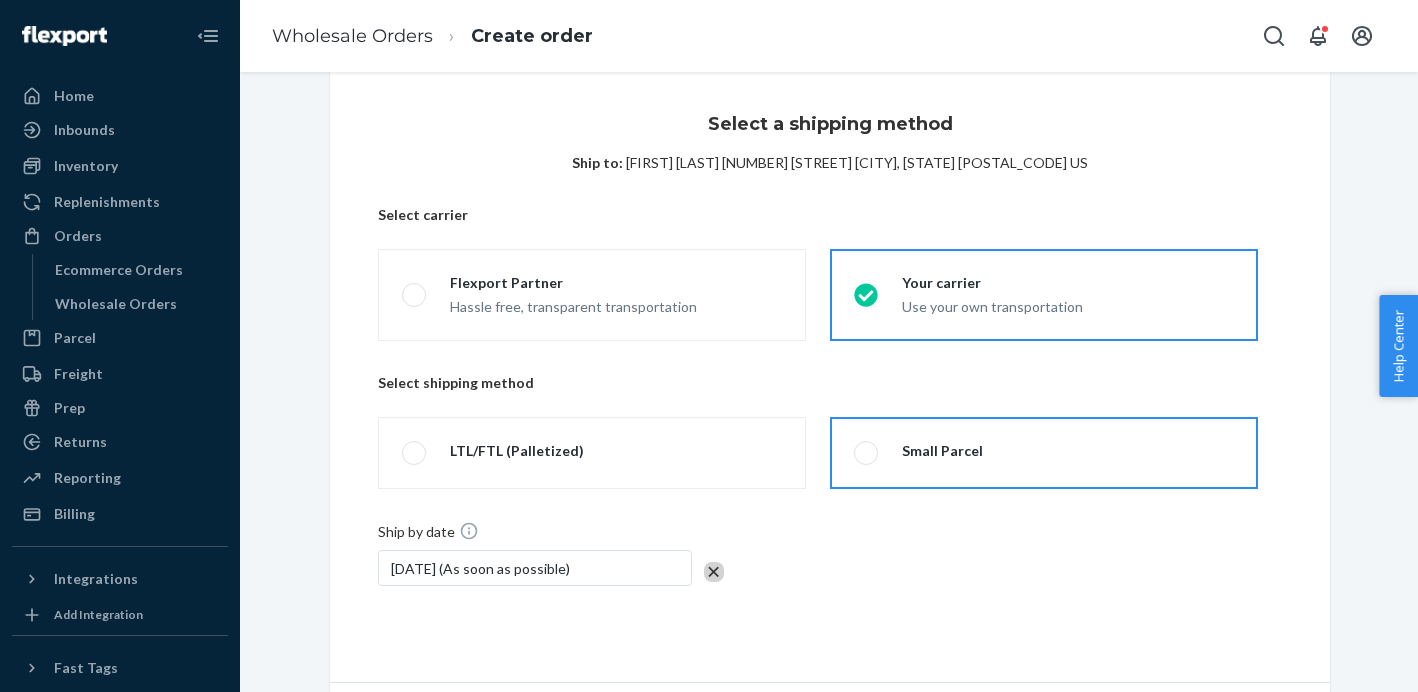 click at bounding box center [866, 453] 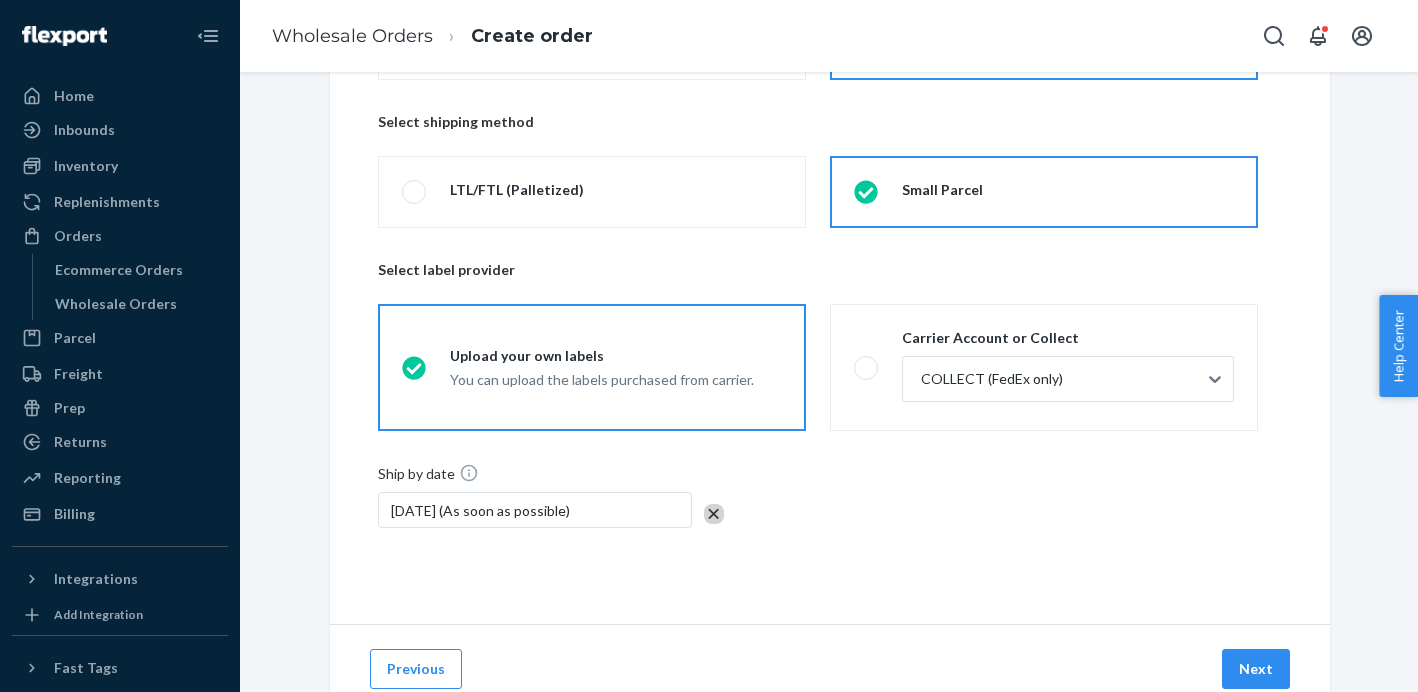 scroll, scrollTop: 312, scrollLeft: 0, axis: vertical 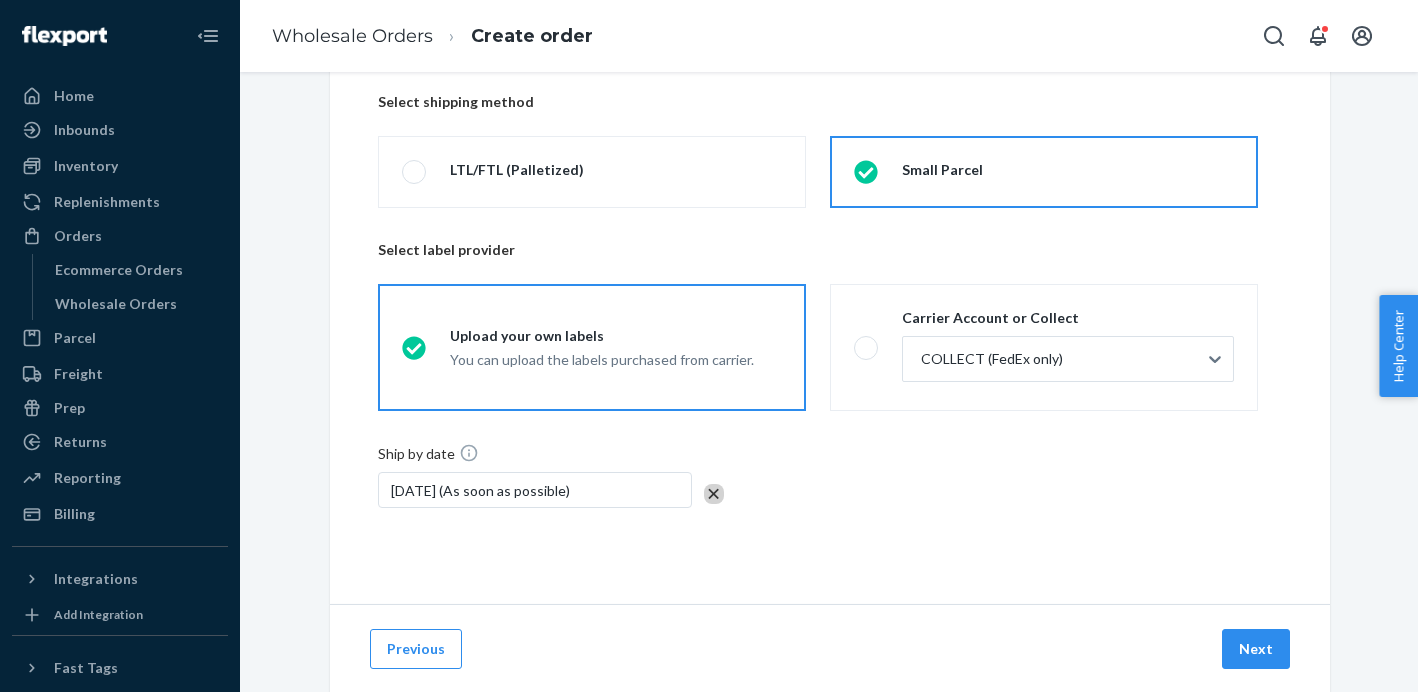 click on "Ship by date [DATE]   (As soon as possible)" at bounding box center [830, 487] 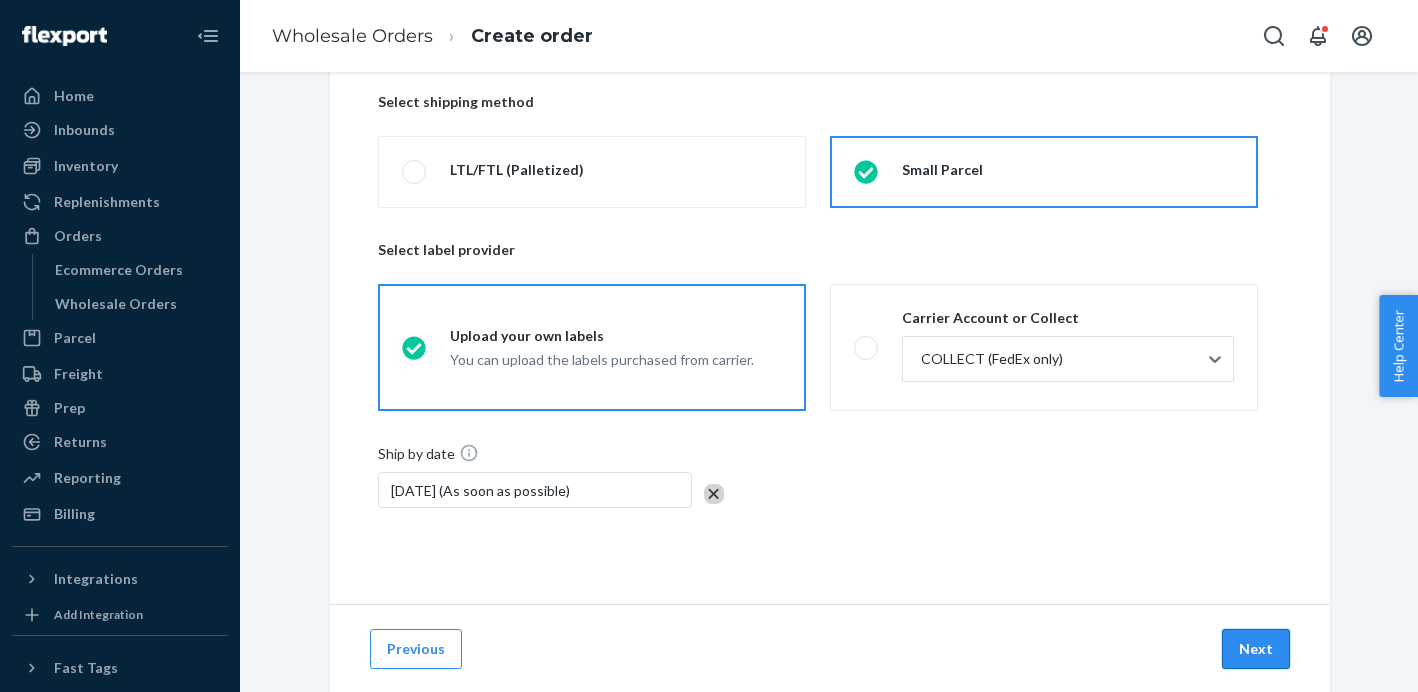 click on "Next" at bounding box center (1256, 649) 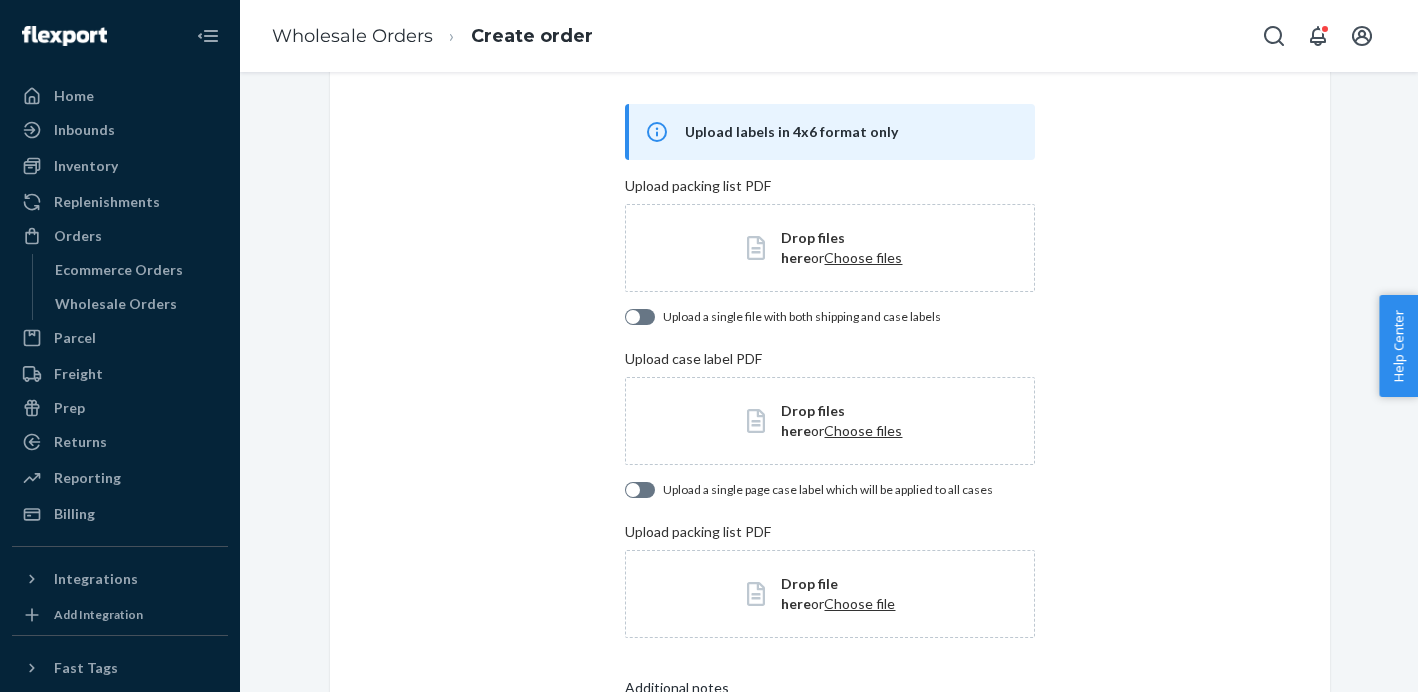 scroll, scrollTop: 84, scrollLeft: 0, axis: vertical 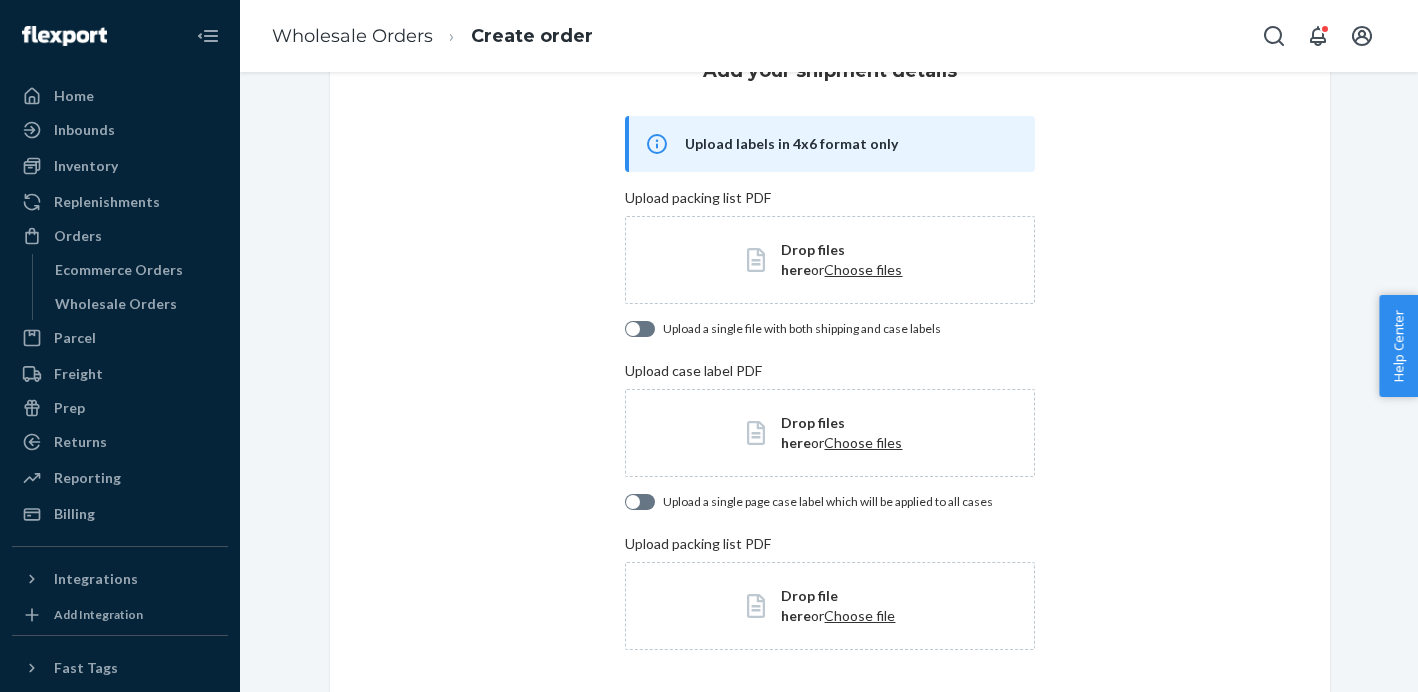 click on "Choose files" at bounding box center (863, 269) 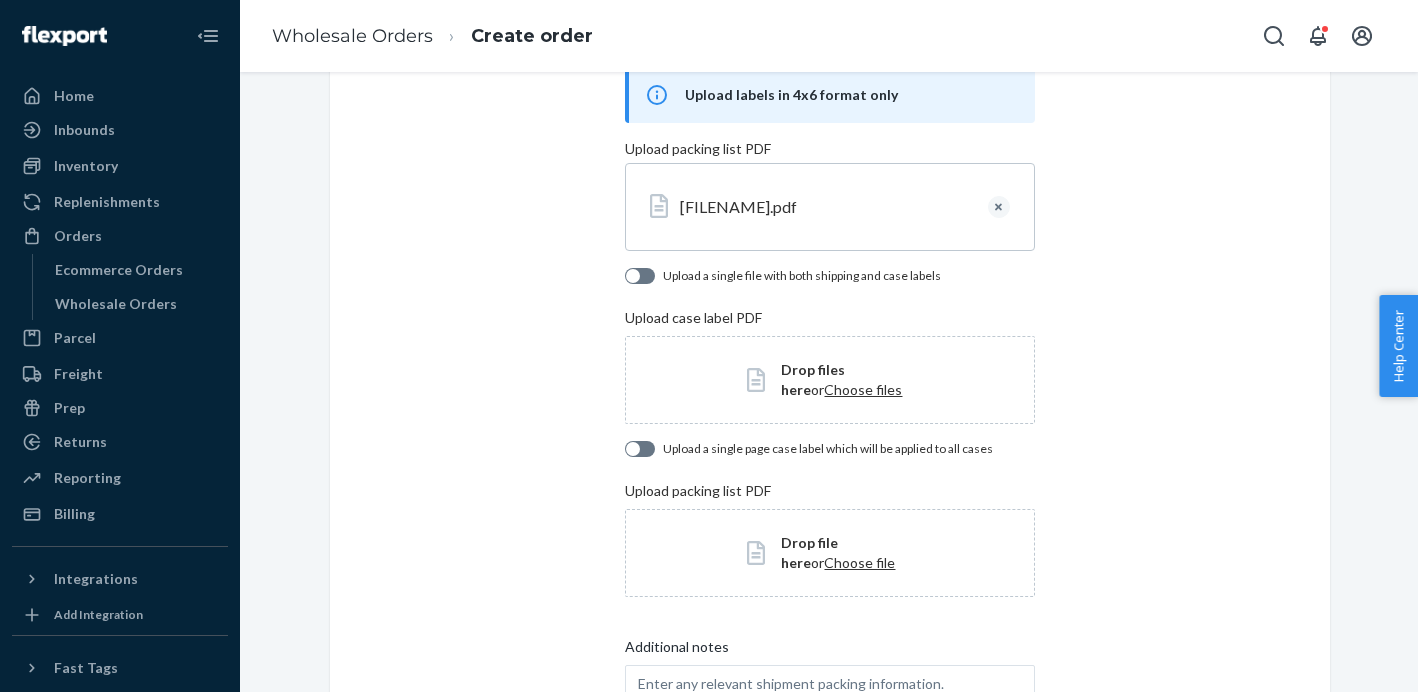 scroll, scrollTop: 135, scrollLeft: 0, axis: vertical 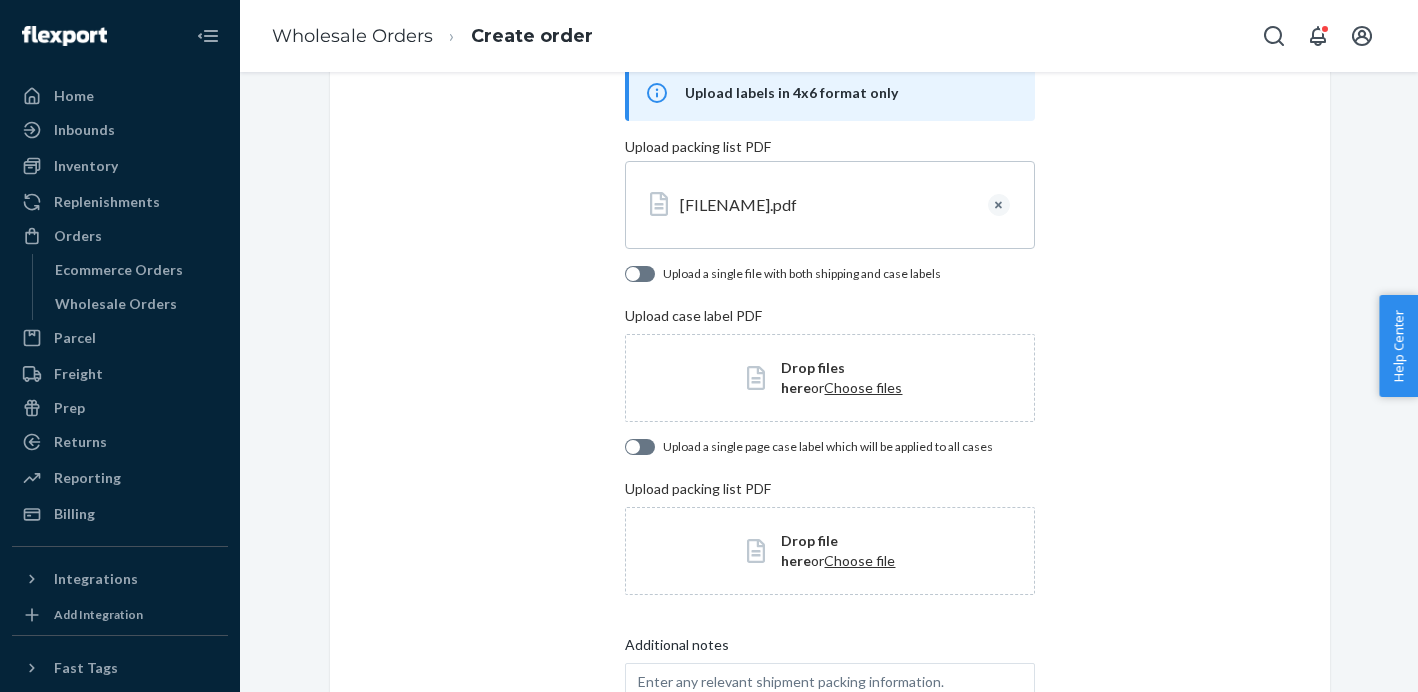 click on "Choose file" at bounding box center (859, 560) 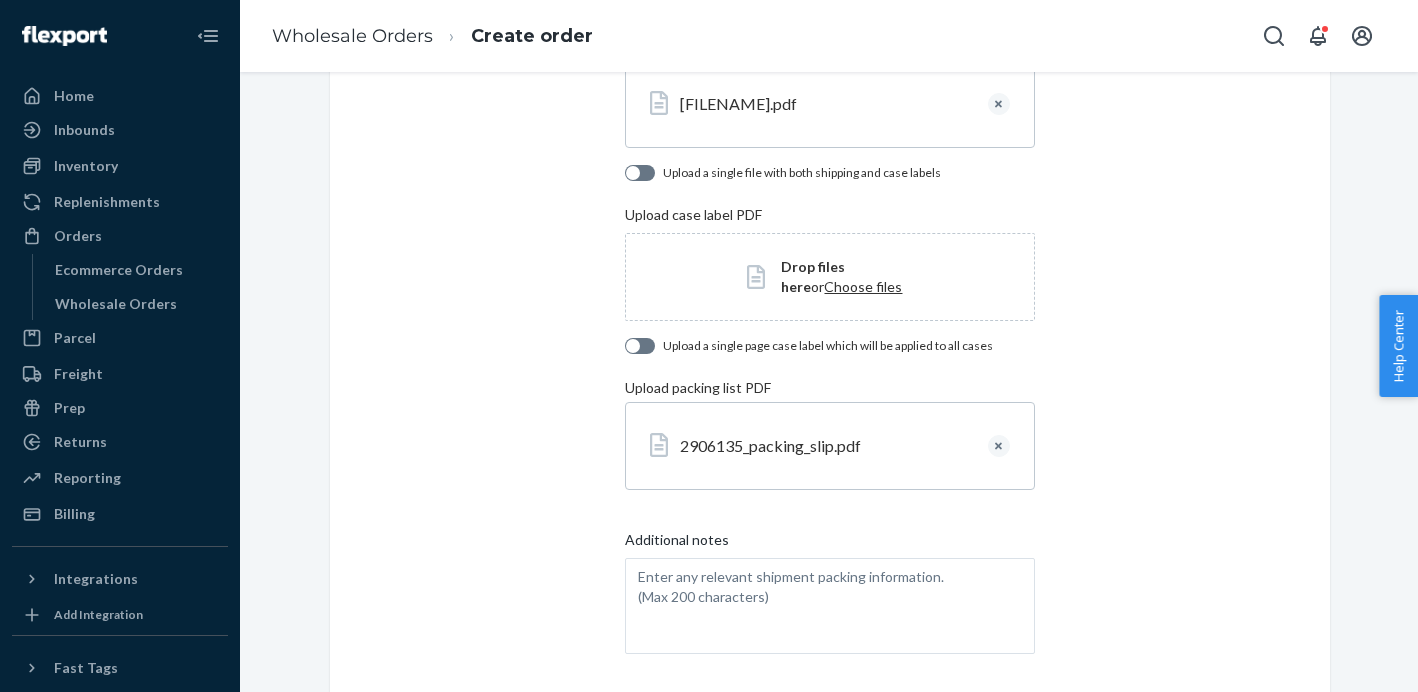 scroll, scrollTop: 332, scrollLeft: 0, axis: vertical 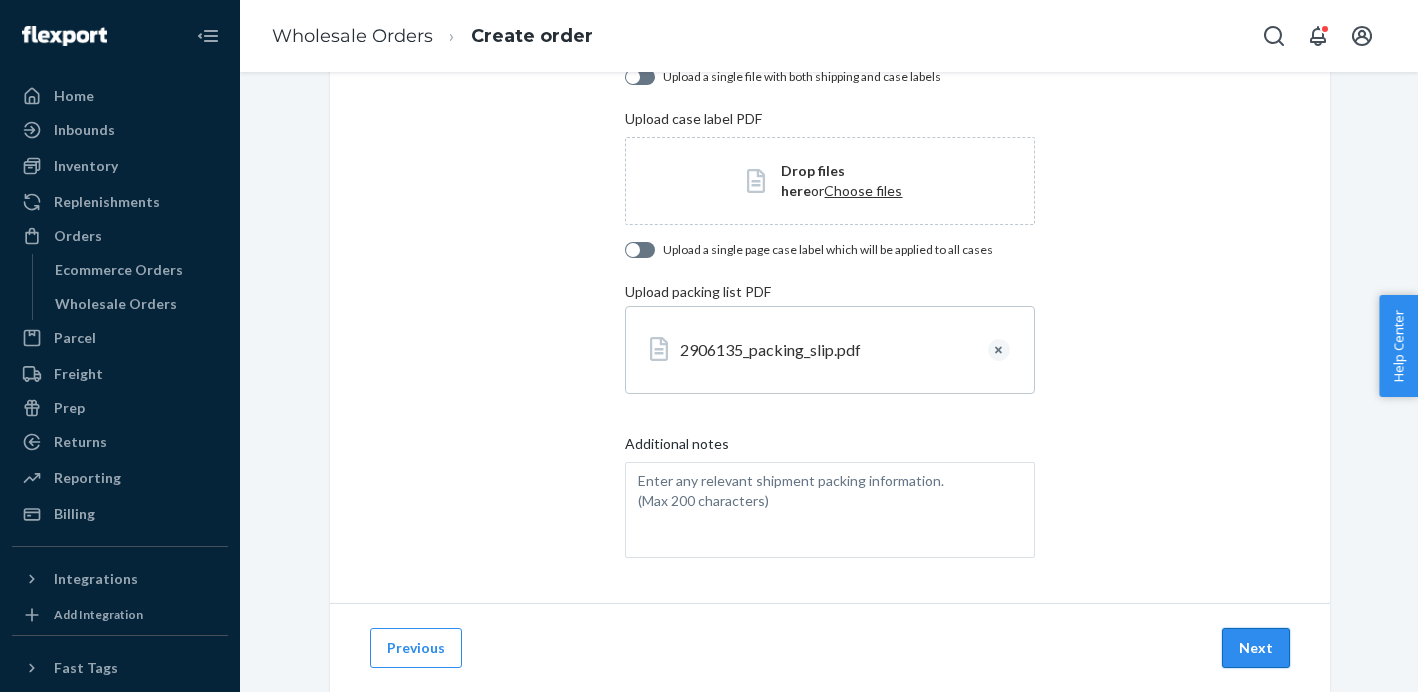 click on "Next" at bounding box center [1256, 648] 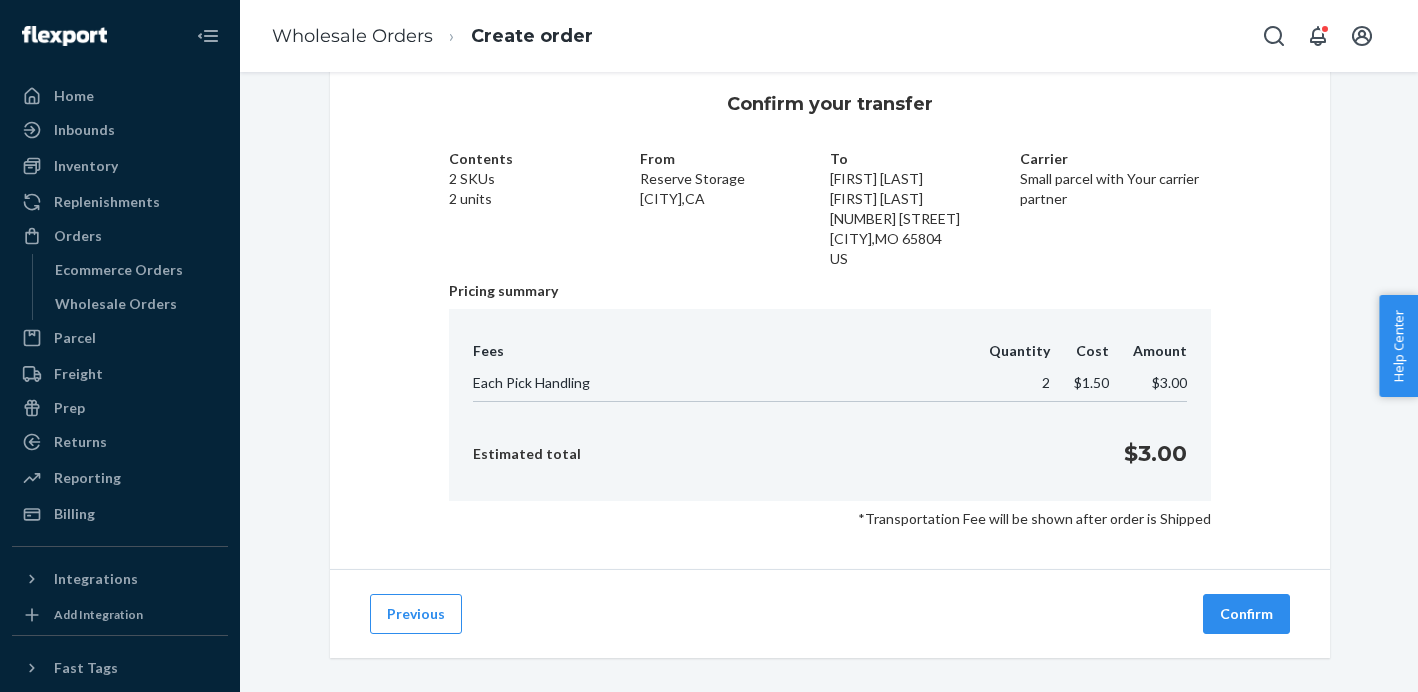 scroll, scrollTop: 55, scrollLeft: 0, axis: vertical 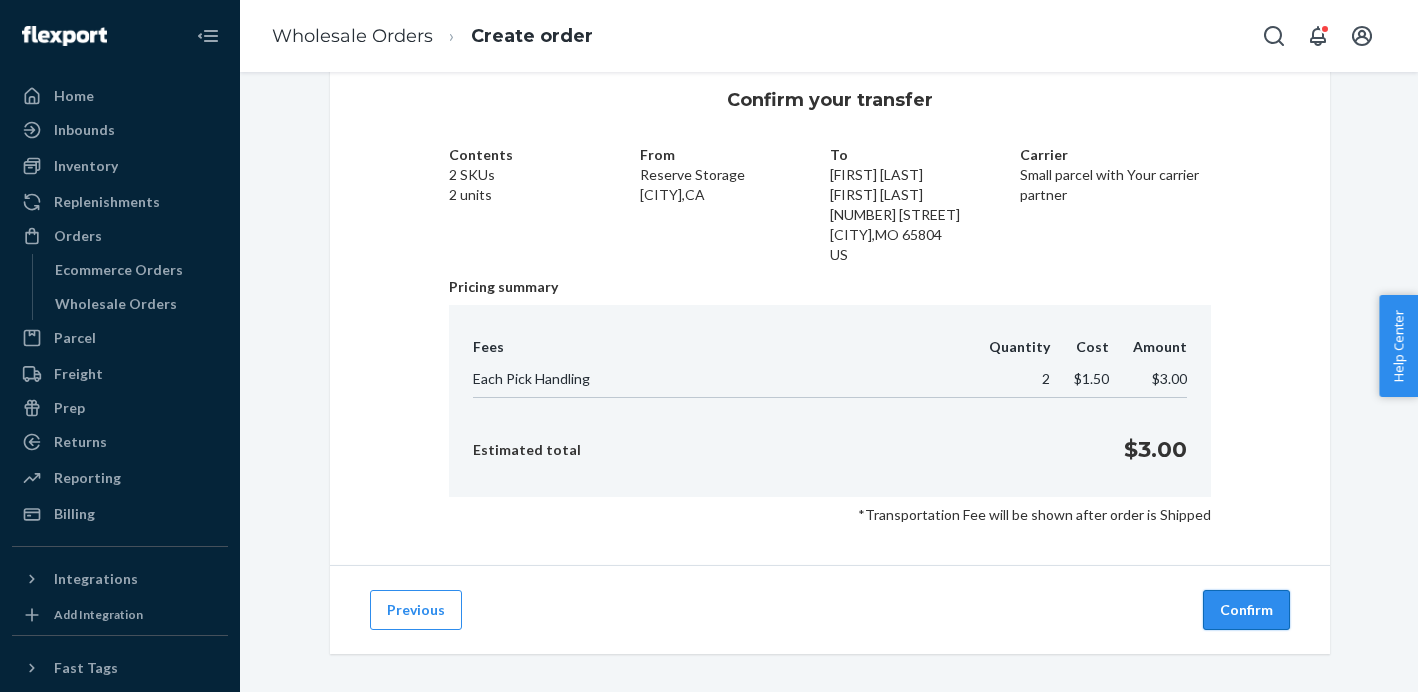 click on "Confirm" at bounding box center [1246, 610] 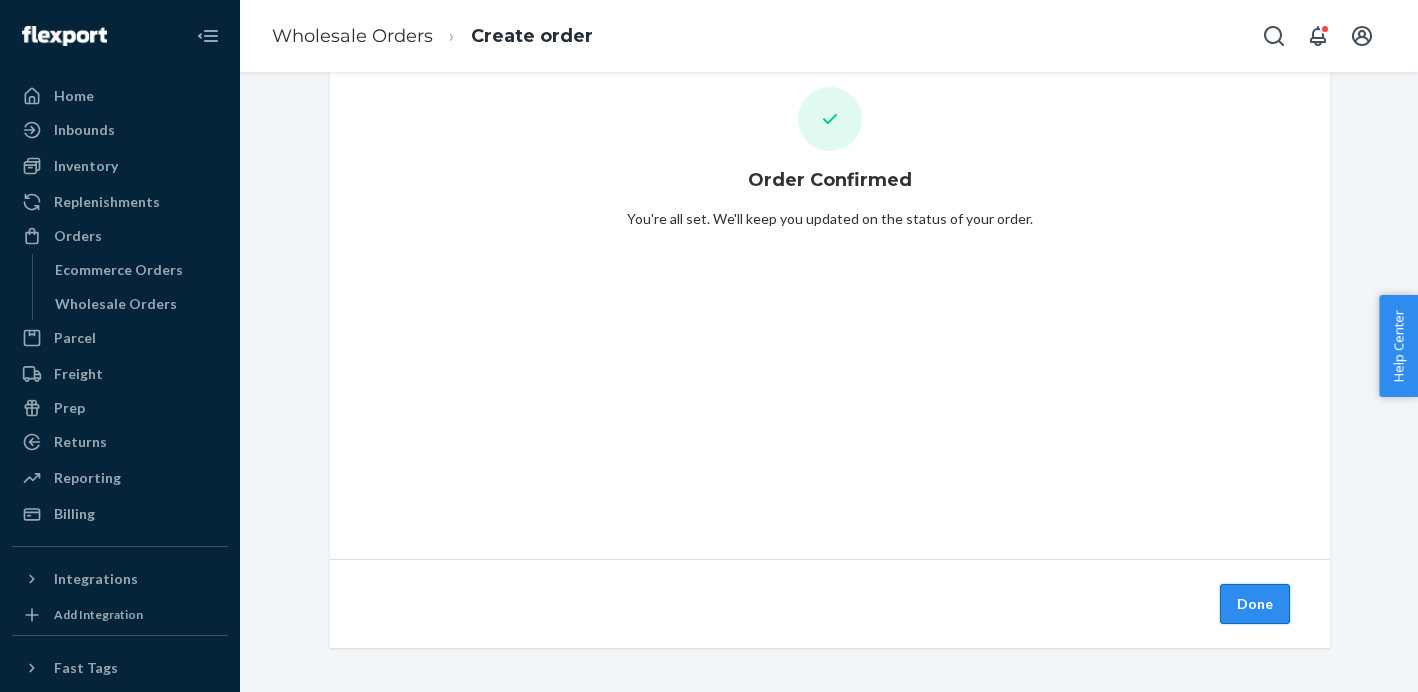 click on "Done" at bounding box center [1255, 604] 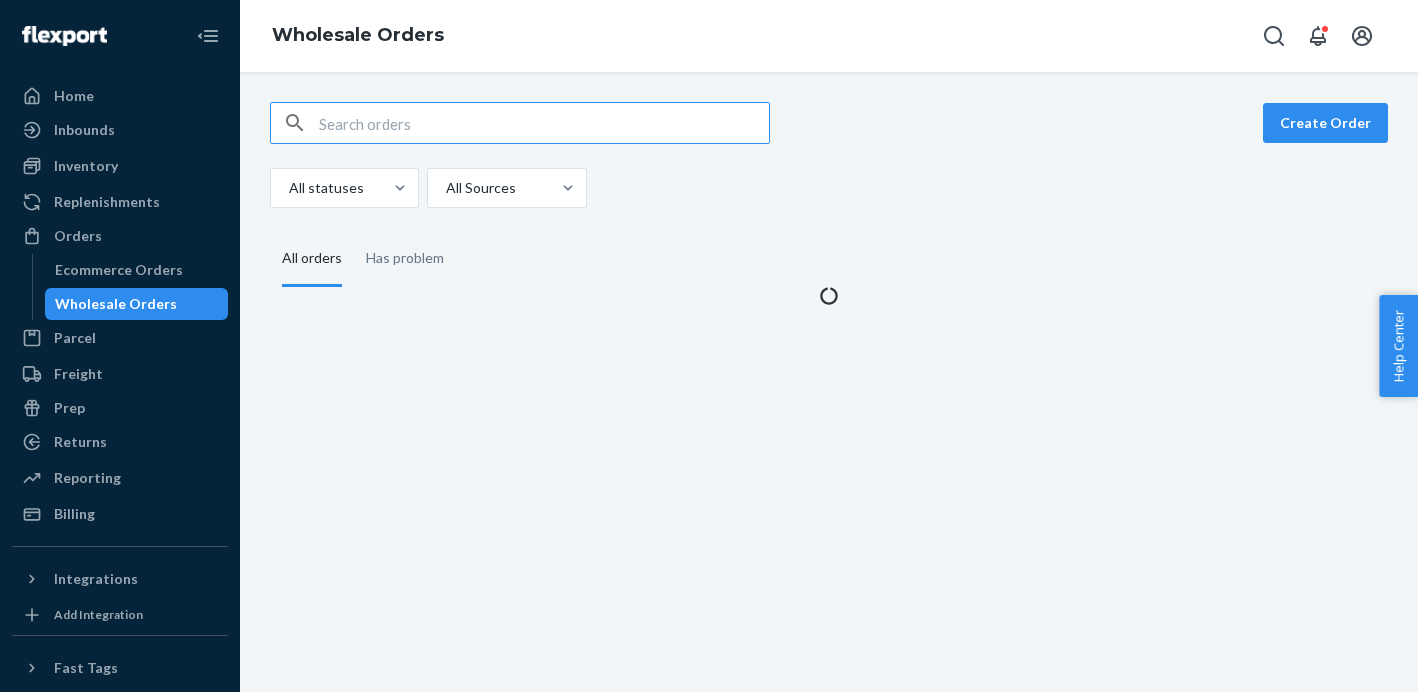 scroll, scrollTop: 0, scrollLeft: 0, axis: both 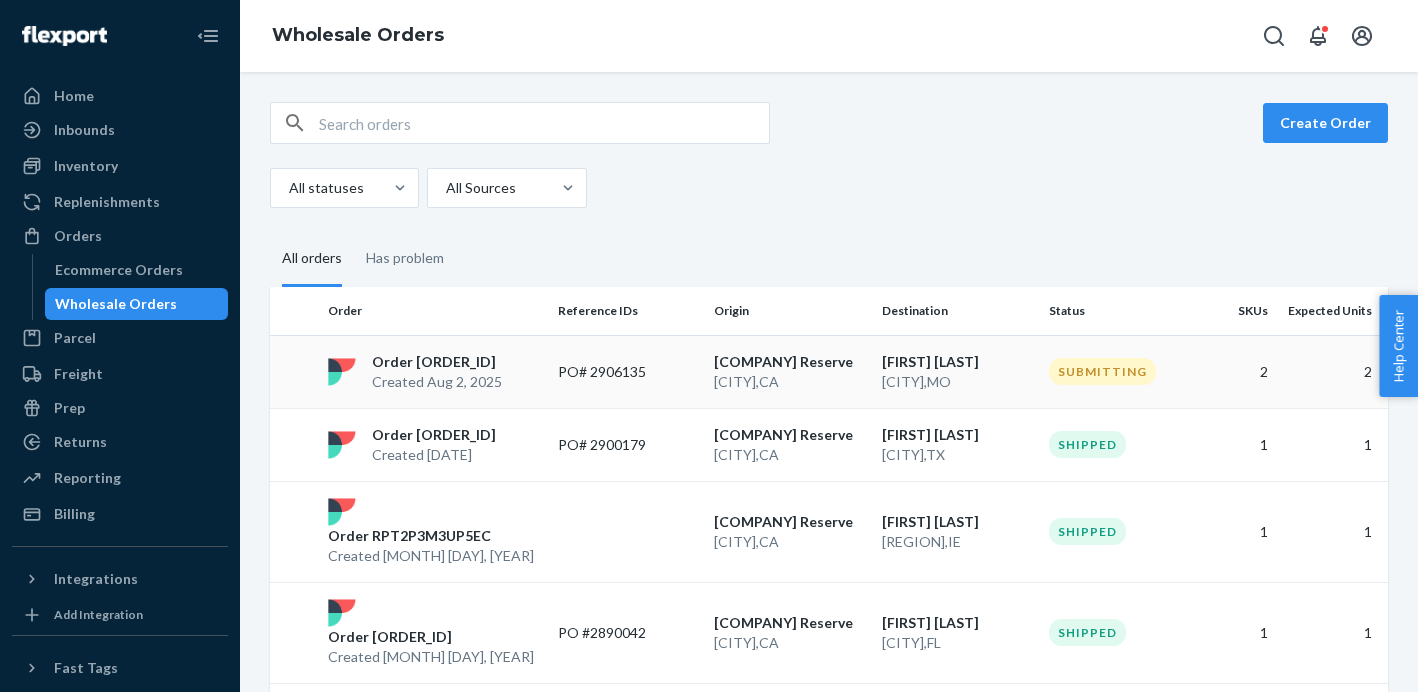 click on "Created Aug 2, 2025" at bounding box center [437, 382] 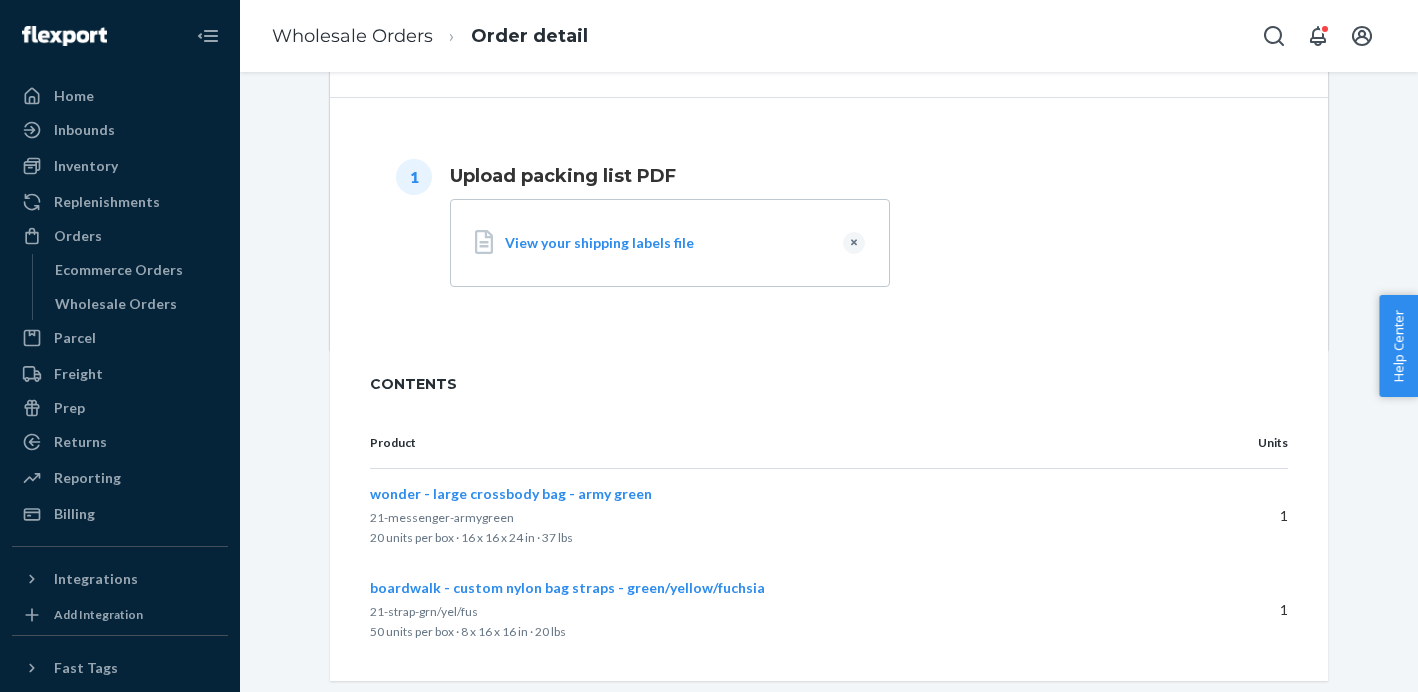 scroll, scrollTop: 631, scrollLeft: 0, axis: vertical 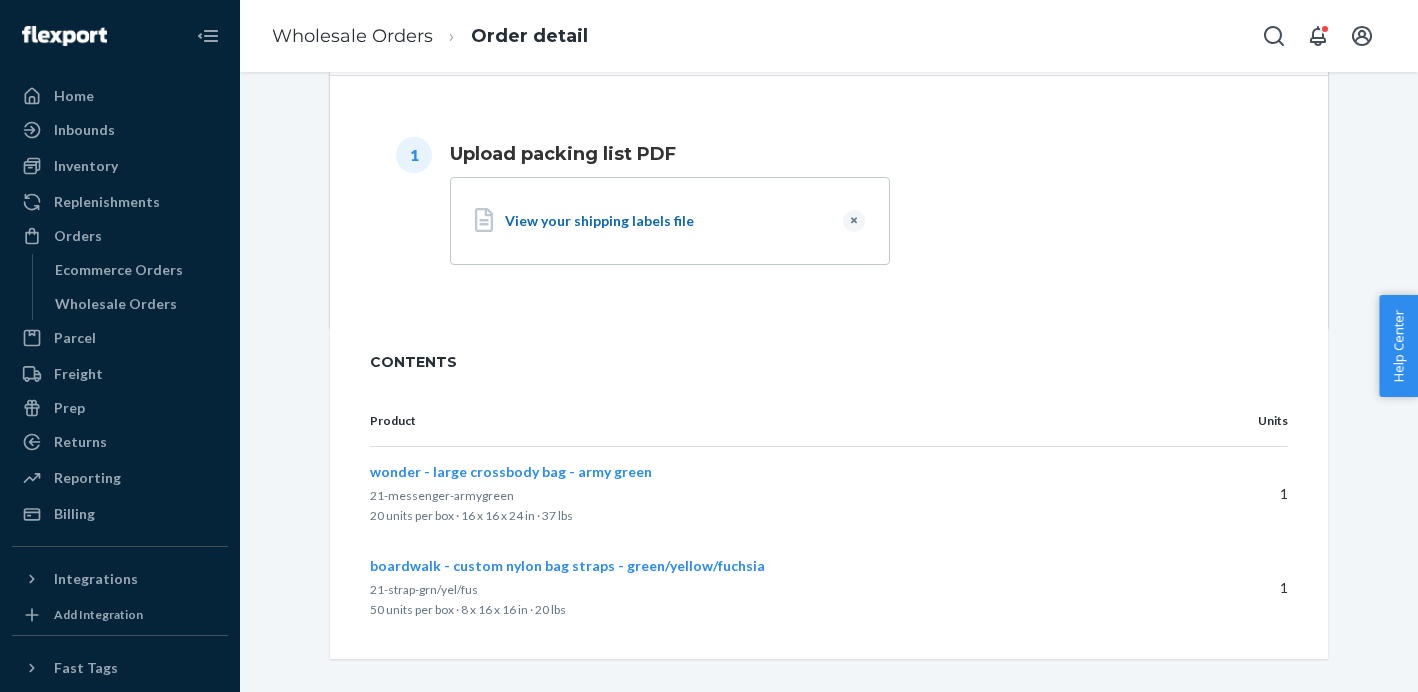 click on "View your shipping labels file" at bounding box center [666, 221] 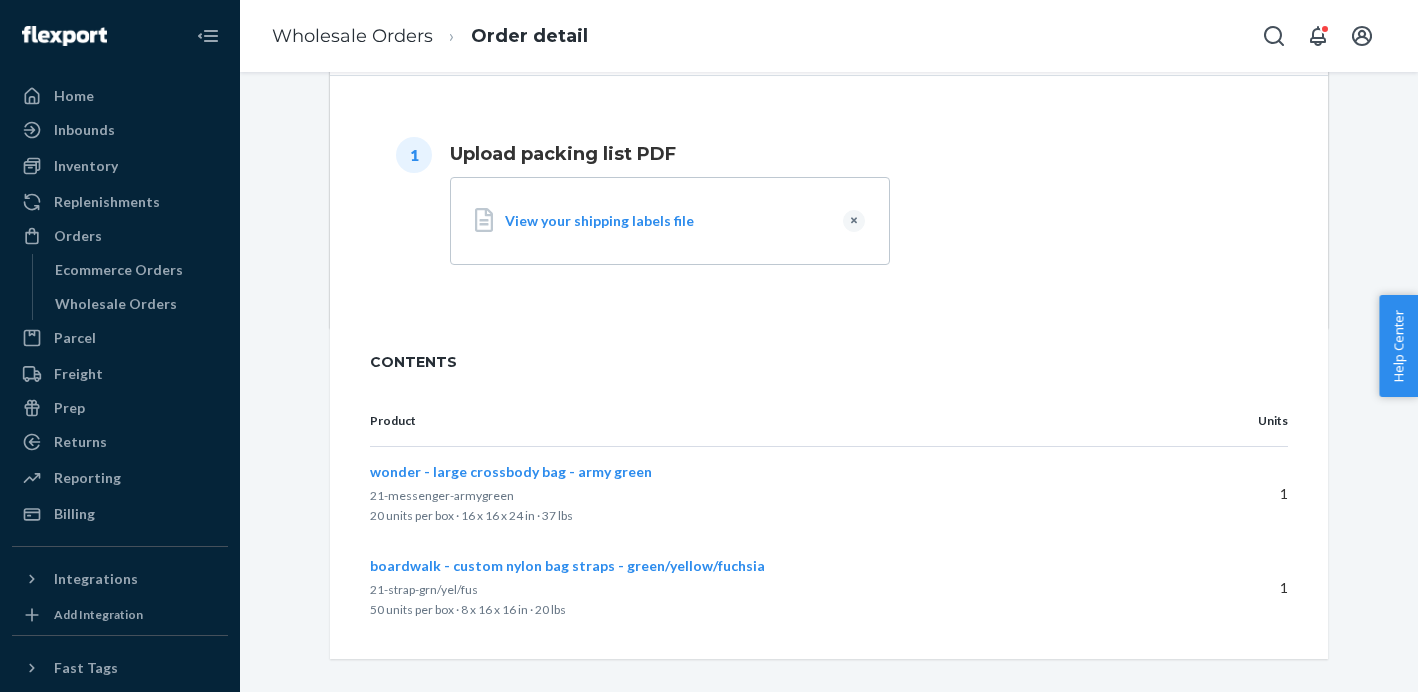 click on "Upload packing list PDF" at bounding box center (869, 154) 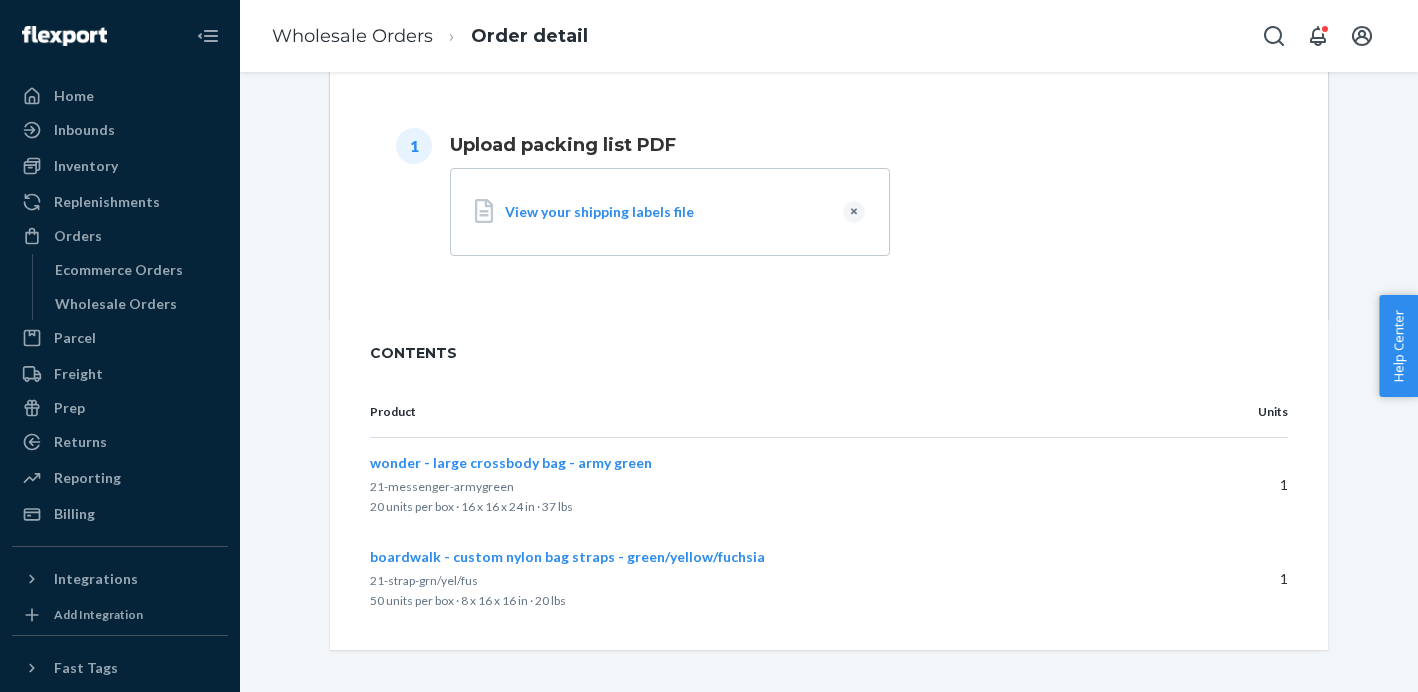scroll, scrollTop: 646, scrollLeft: 0, axis: vertical 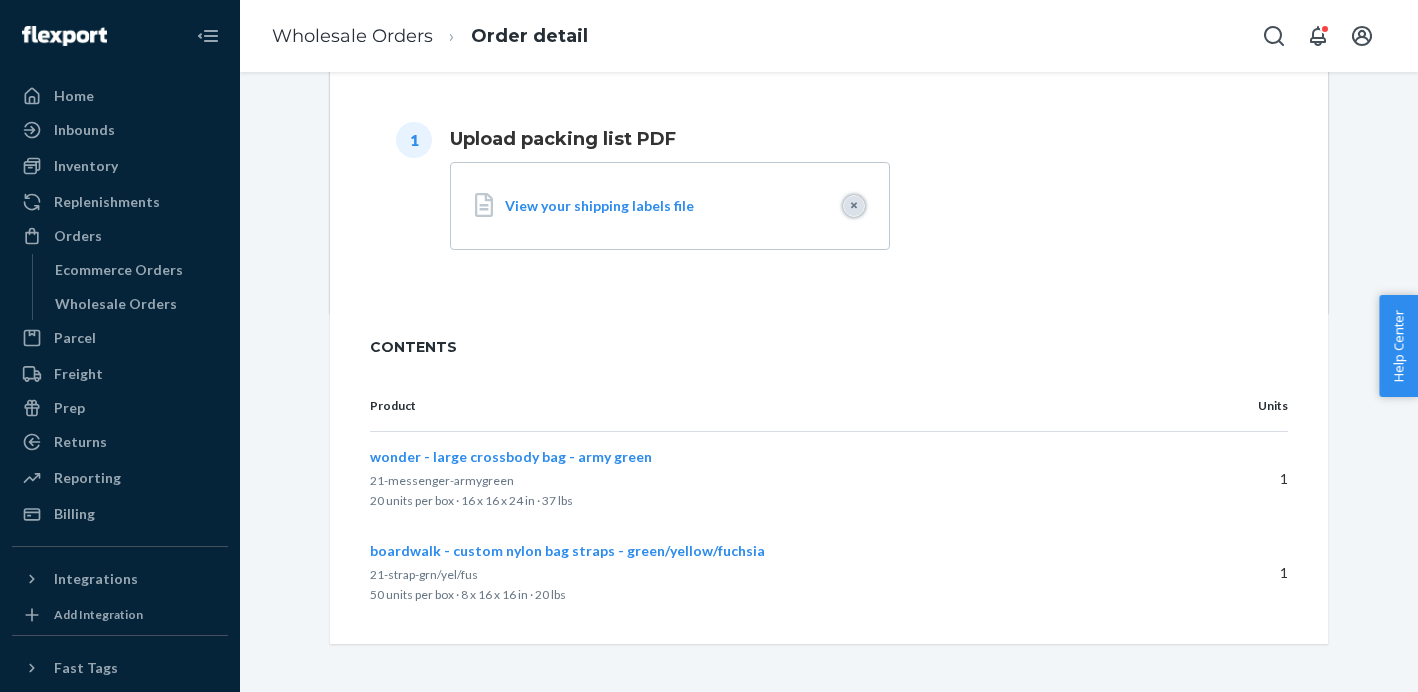 click at bounding box center [854, 206] 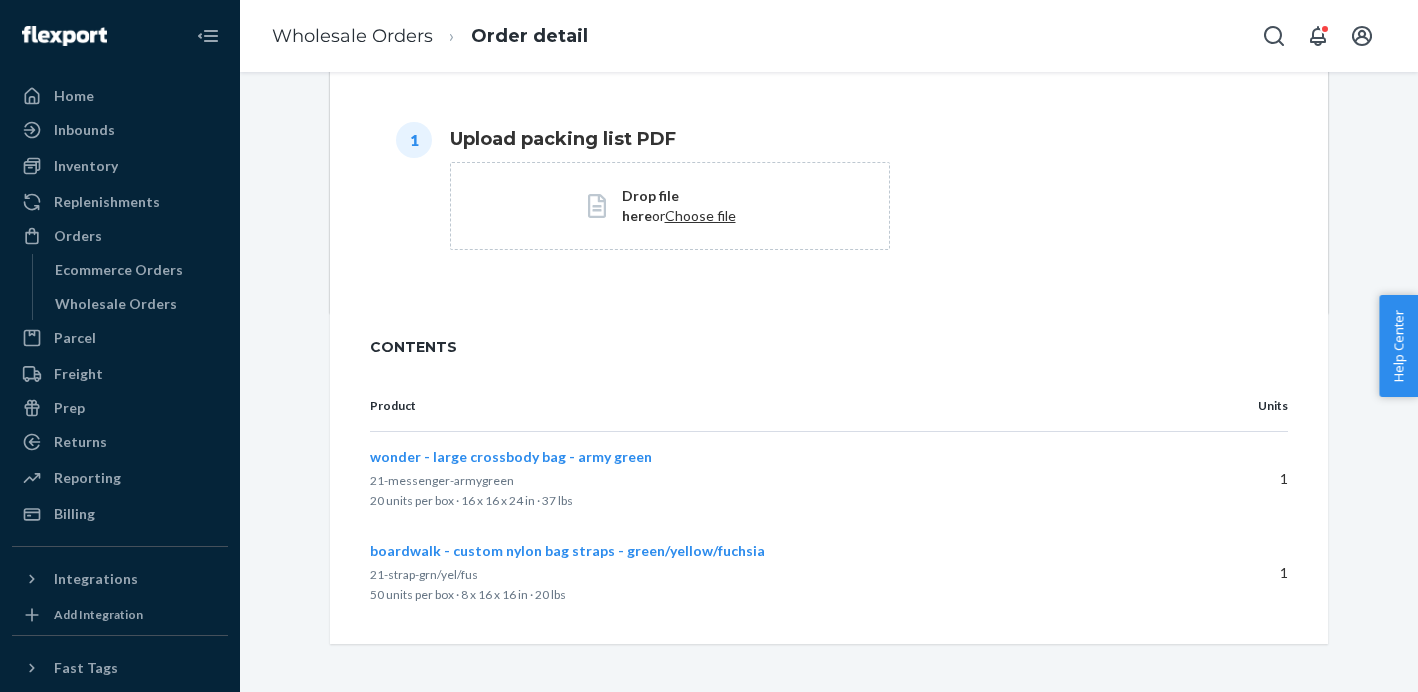 click on "Drop file here  or  Choose file" at bounding box center (869, 206) 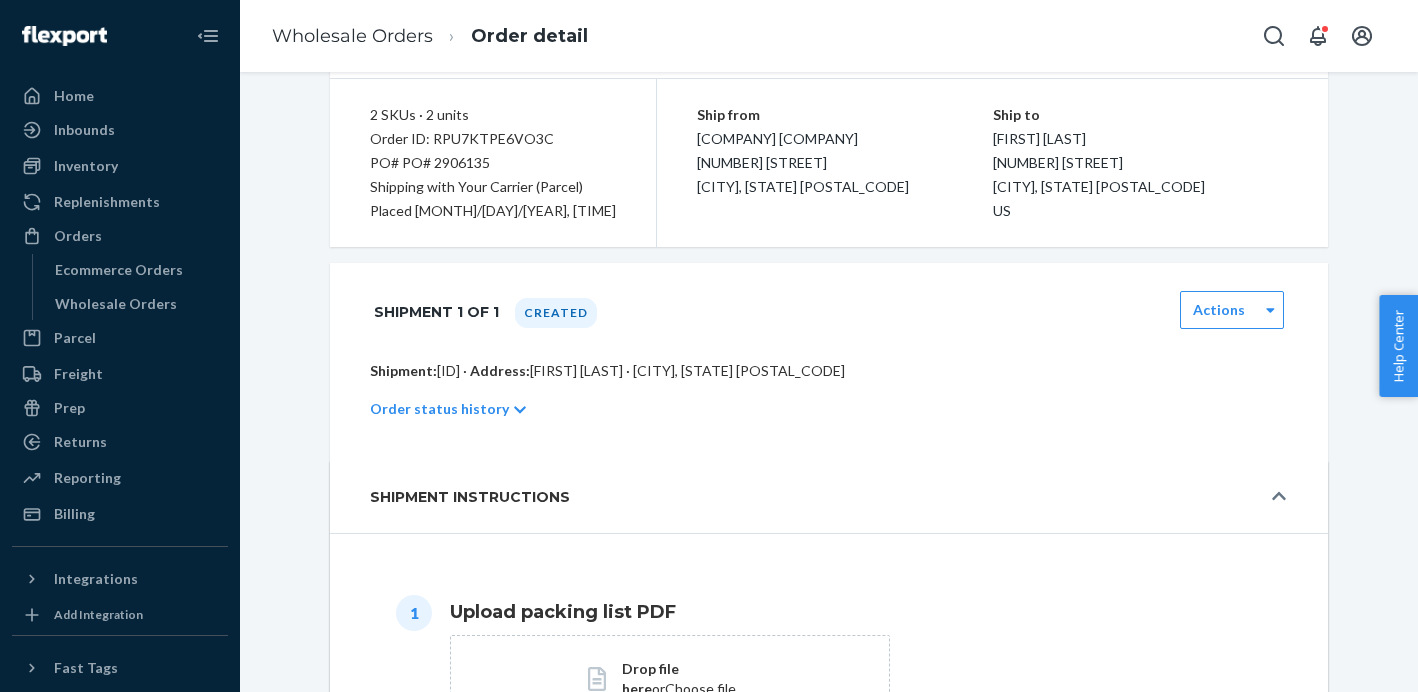 scroll, scrollTop: 176, scrollLeft: 0, axis: vertical 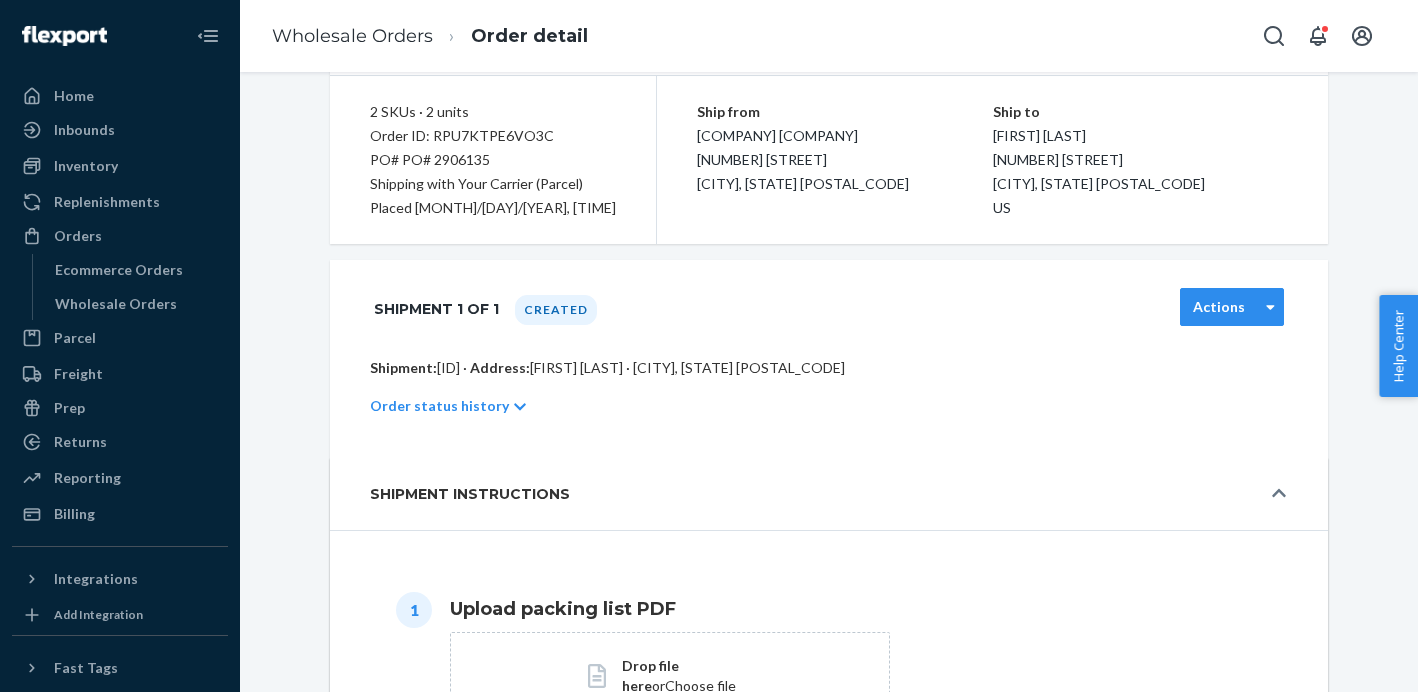click on "Actions" at bounding box center [1219, 307] 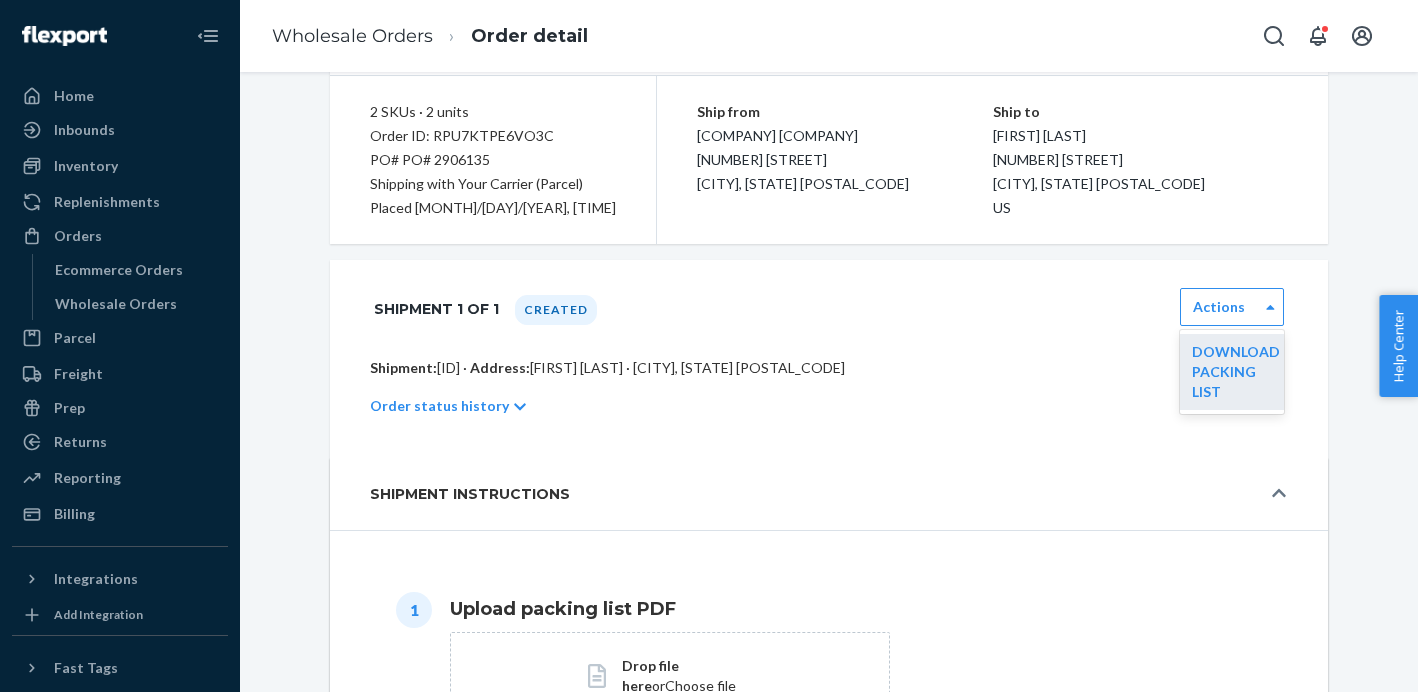 click on "Download Packing List" at bounding box center (1232, 372) 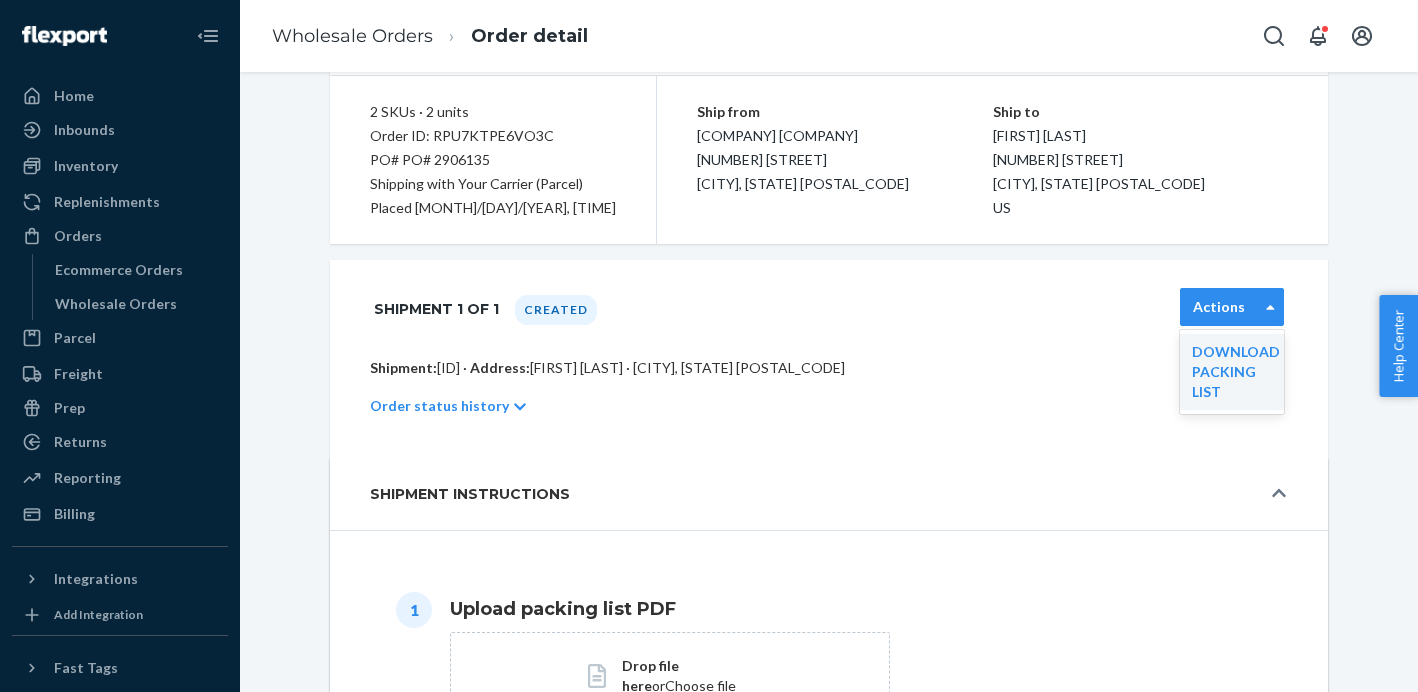 click on "Actions Download Packing List" at bounding box center (1219, 307) 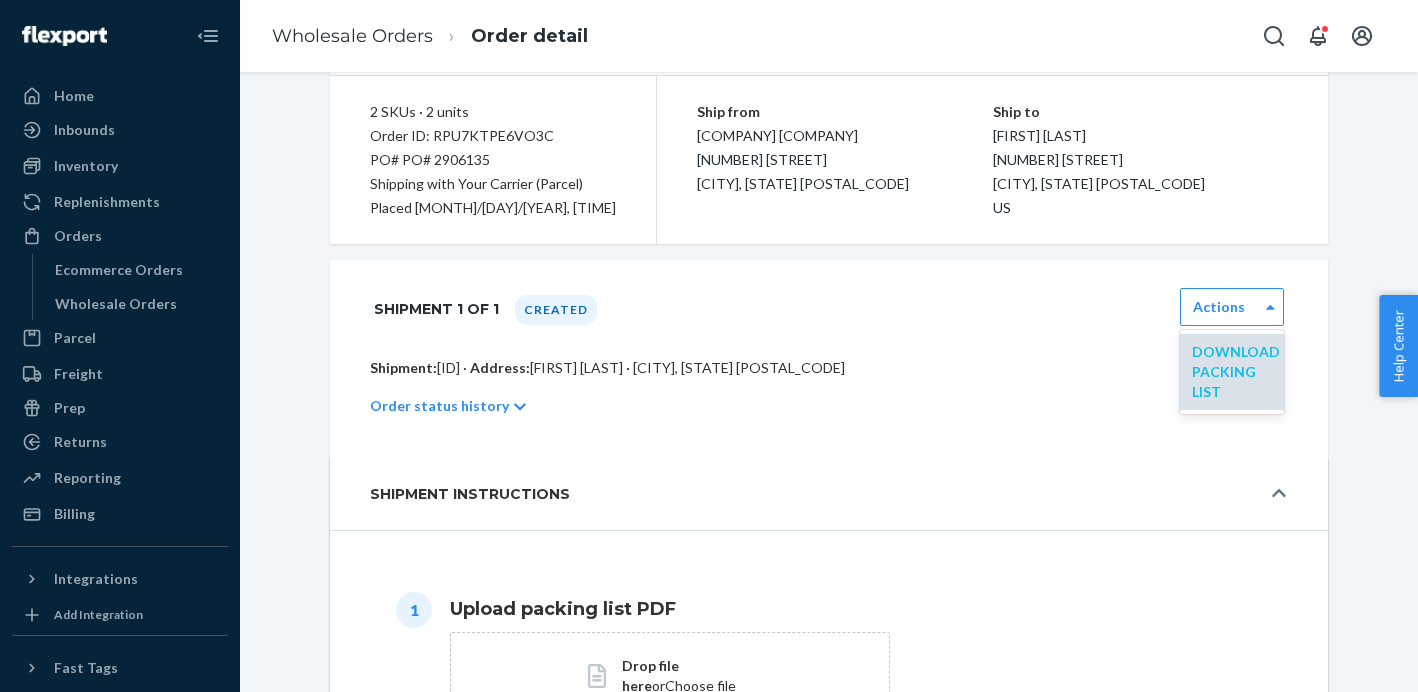 click on "Download Packing List" at bounding box center (1236, 371) 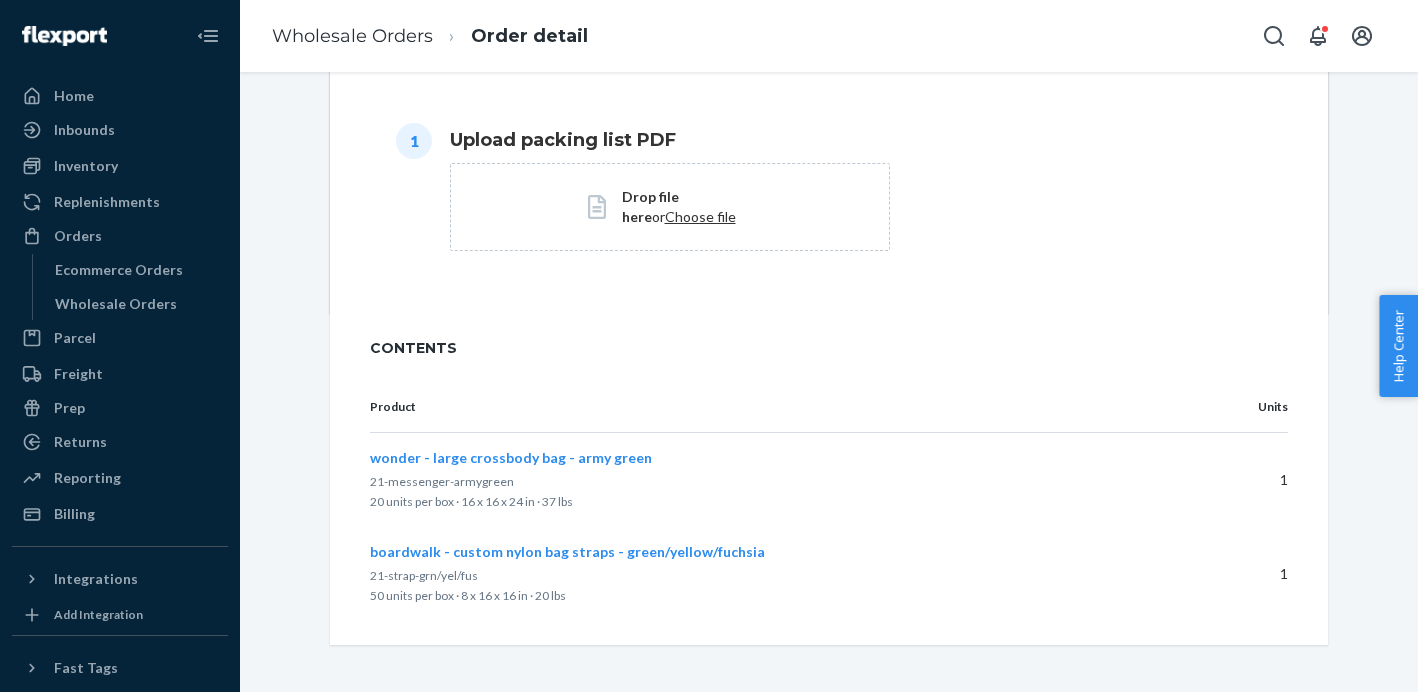 scroll, scrollTop: 646, scrollLeft: 0, axis: vertical 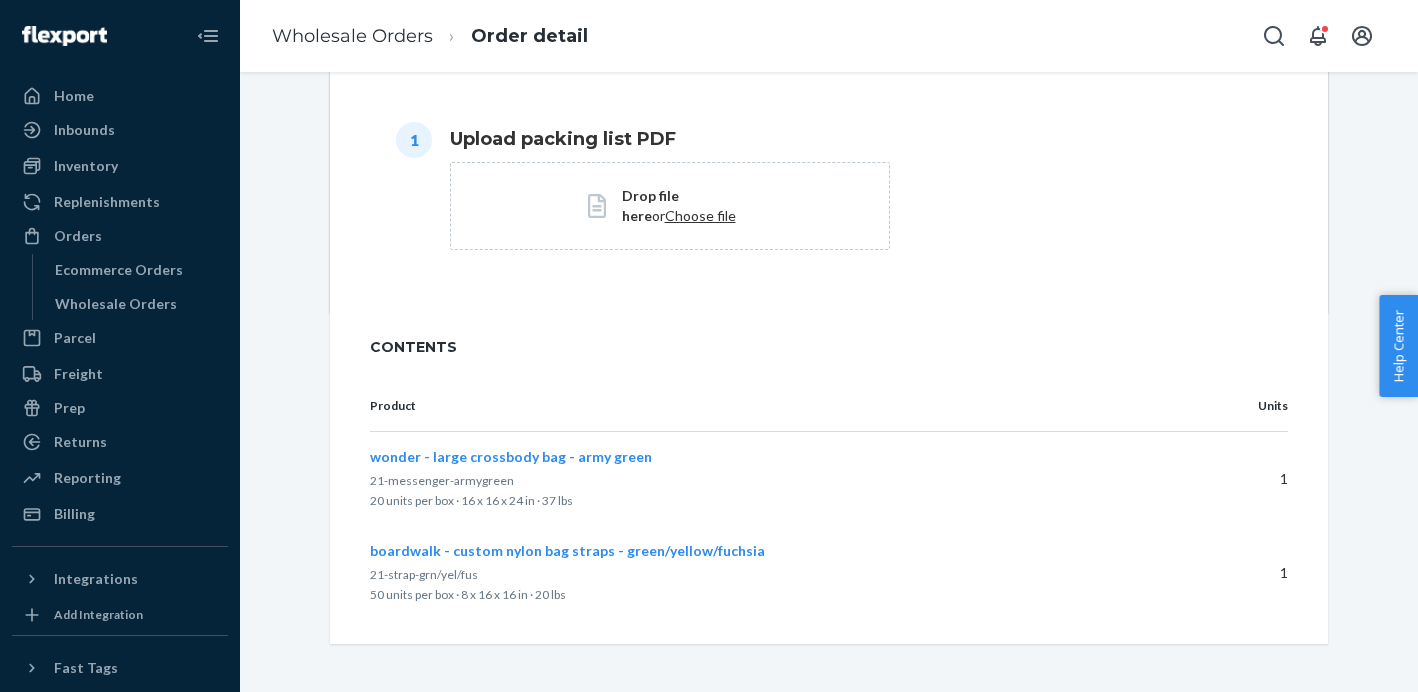 click on "Drop file here  or  Choose file" at bounding box center (670, 206) 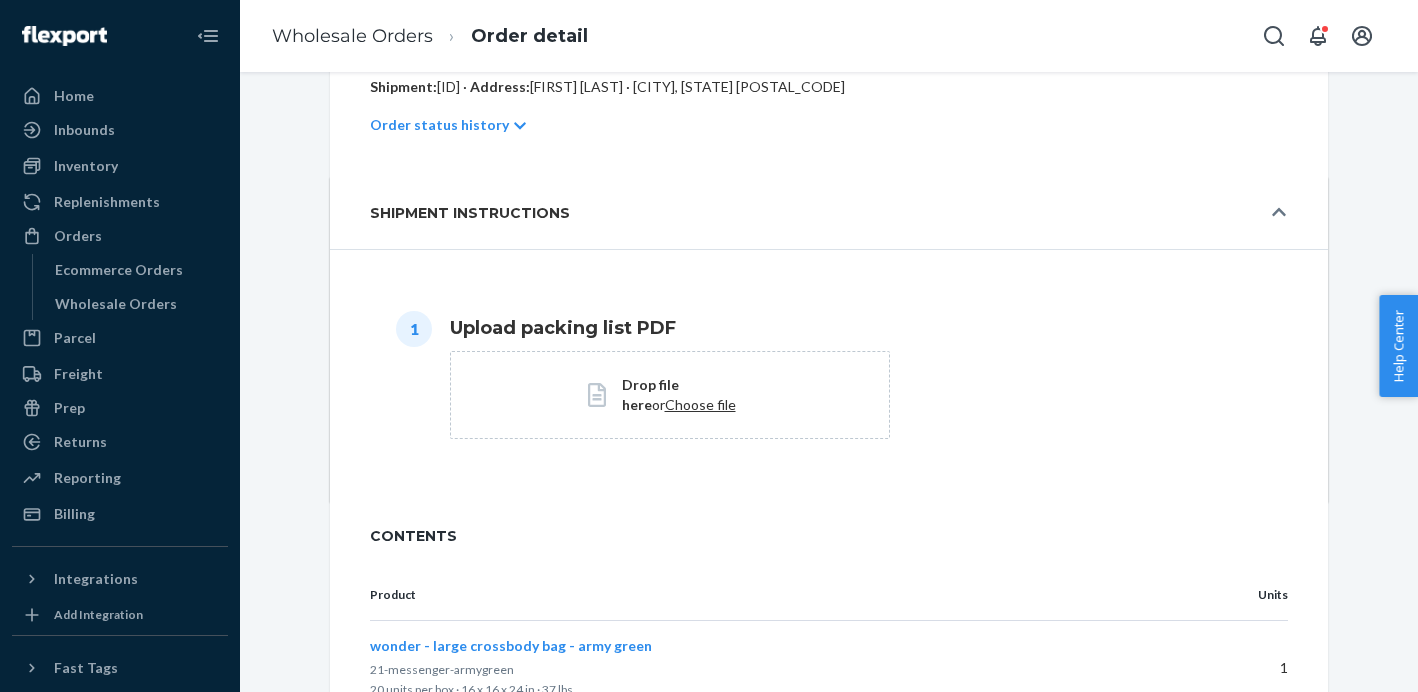 scroll, scrollTop: 470, scrollLeft: 0, axis: vertical 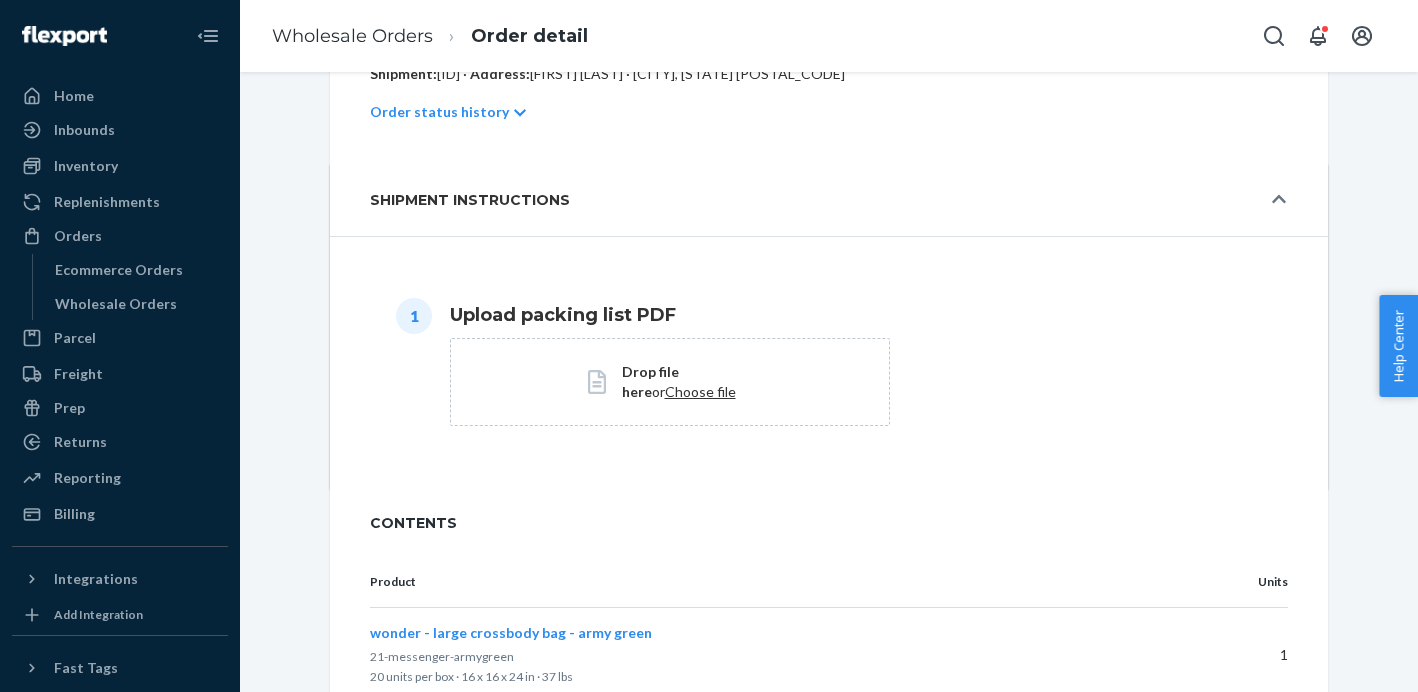 click on "Choose file" at bounding box center (700, 391) 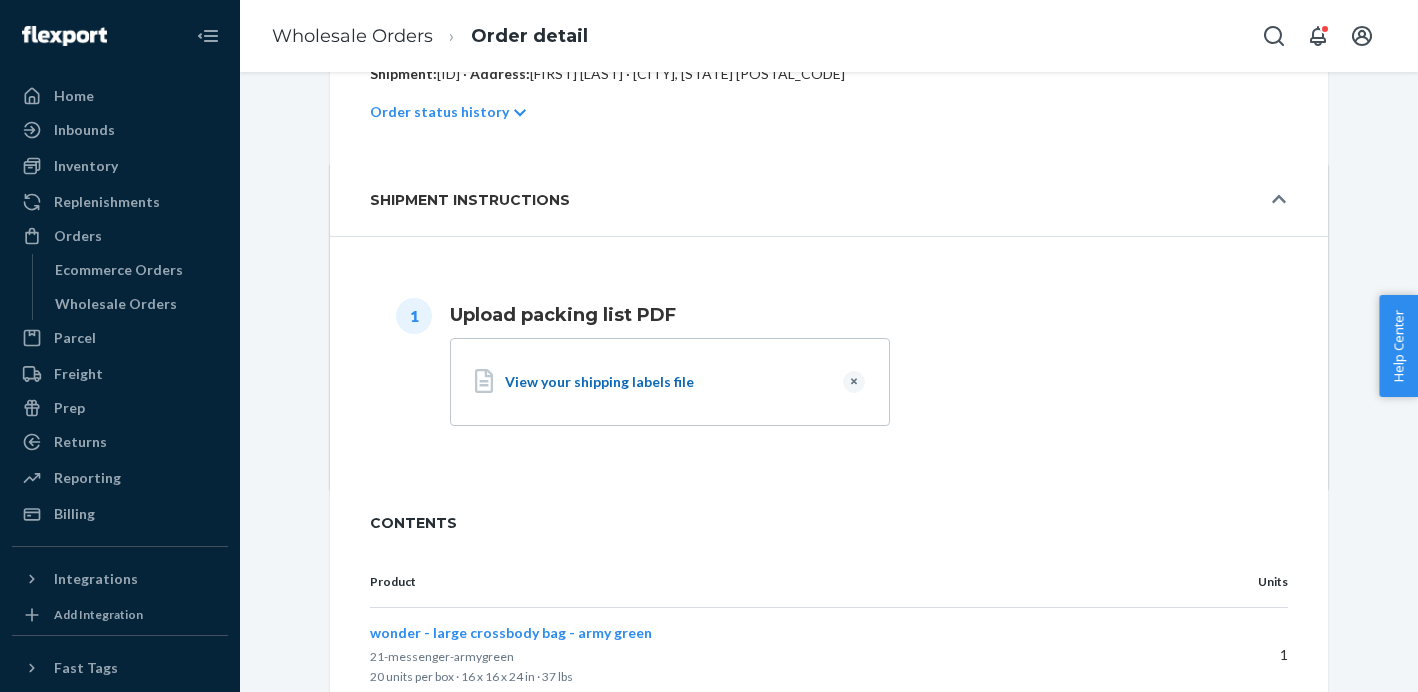 click on "View your shipping labels file" at bounding box center [666, 382] 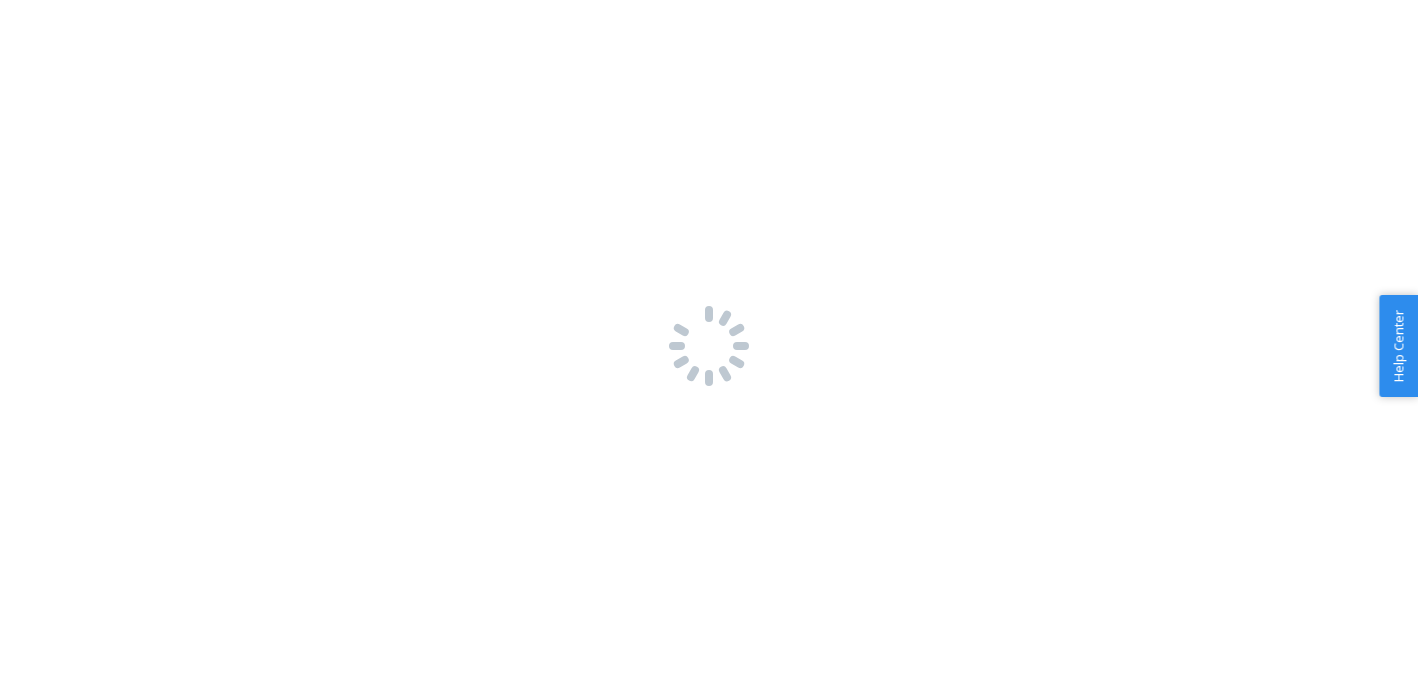 scroll, scrollTop: 0, scrollLeft: 0, axis: both 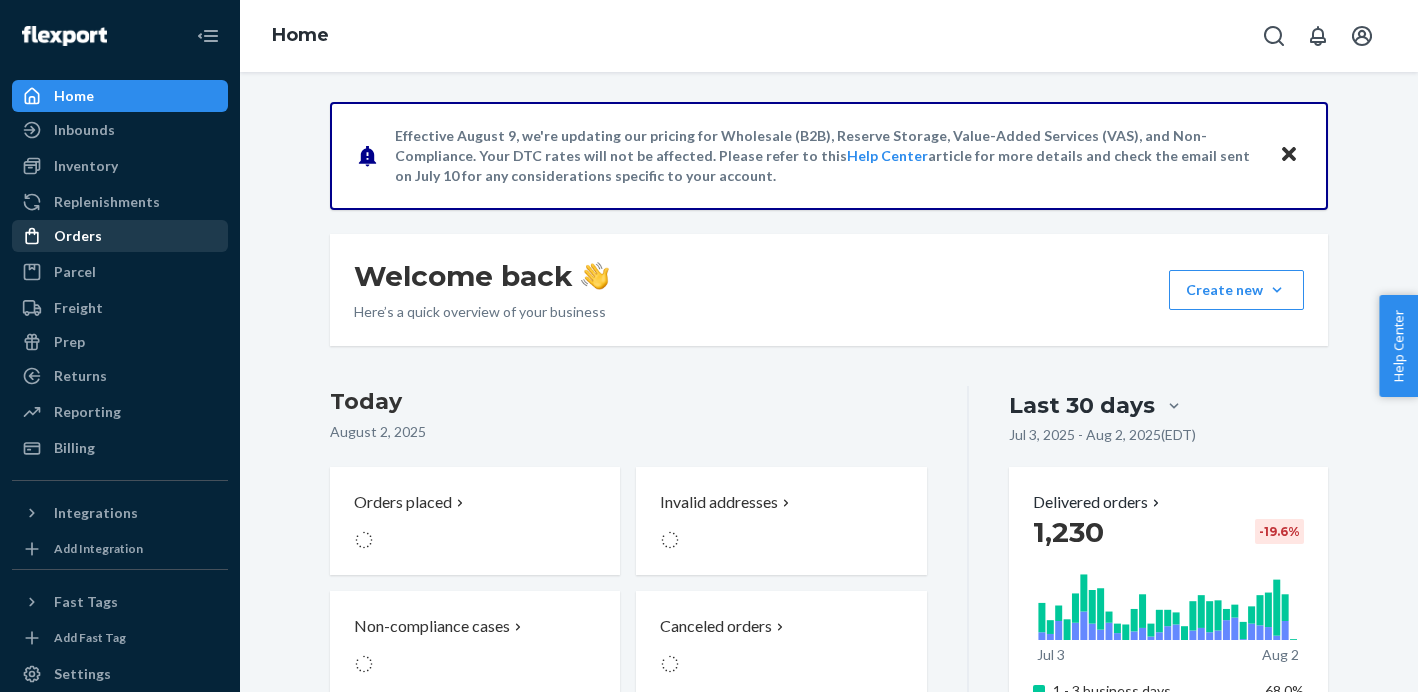 click on "Orders" at bounding box center (78, 236) 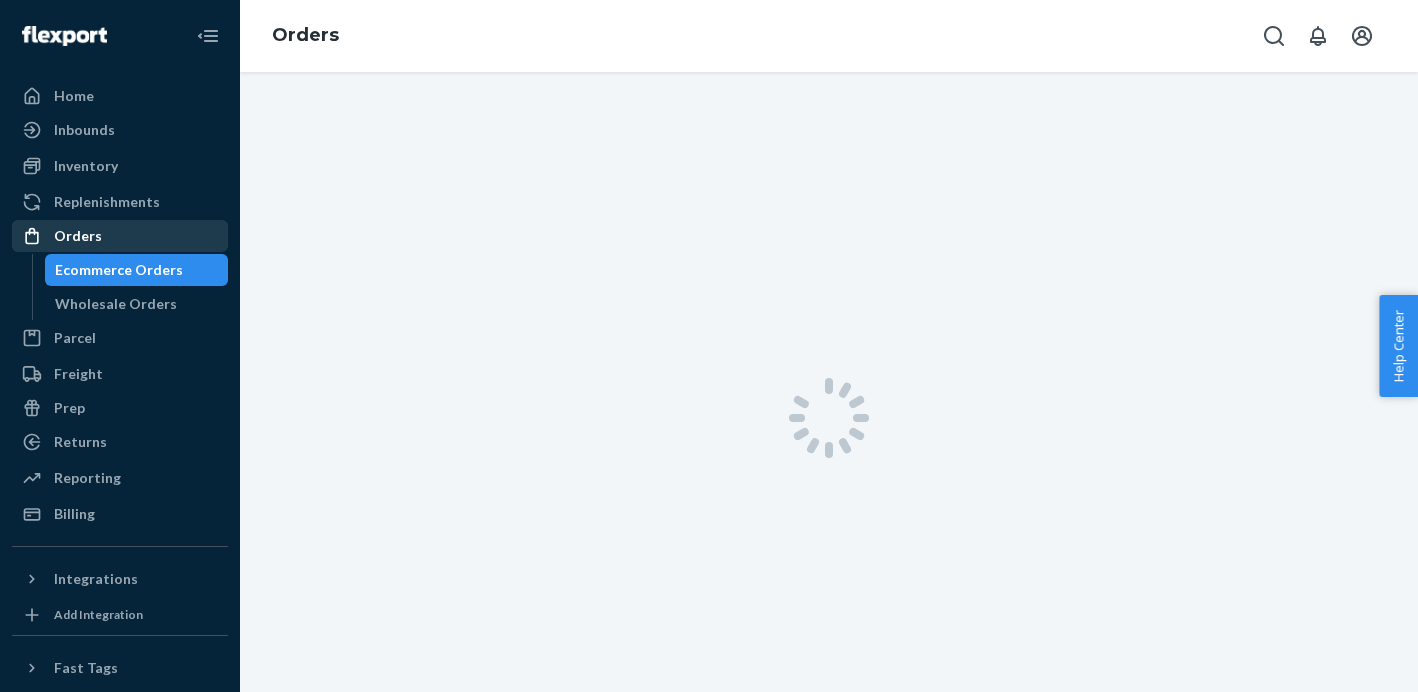 click on "Orders" at bounding box center [78, 236] 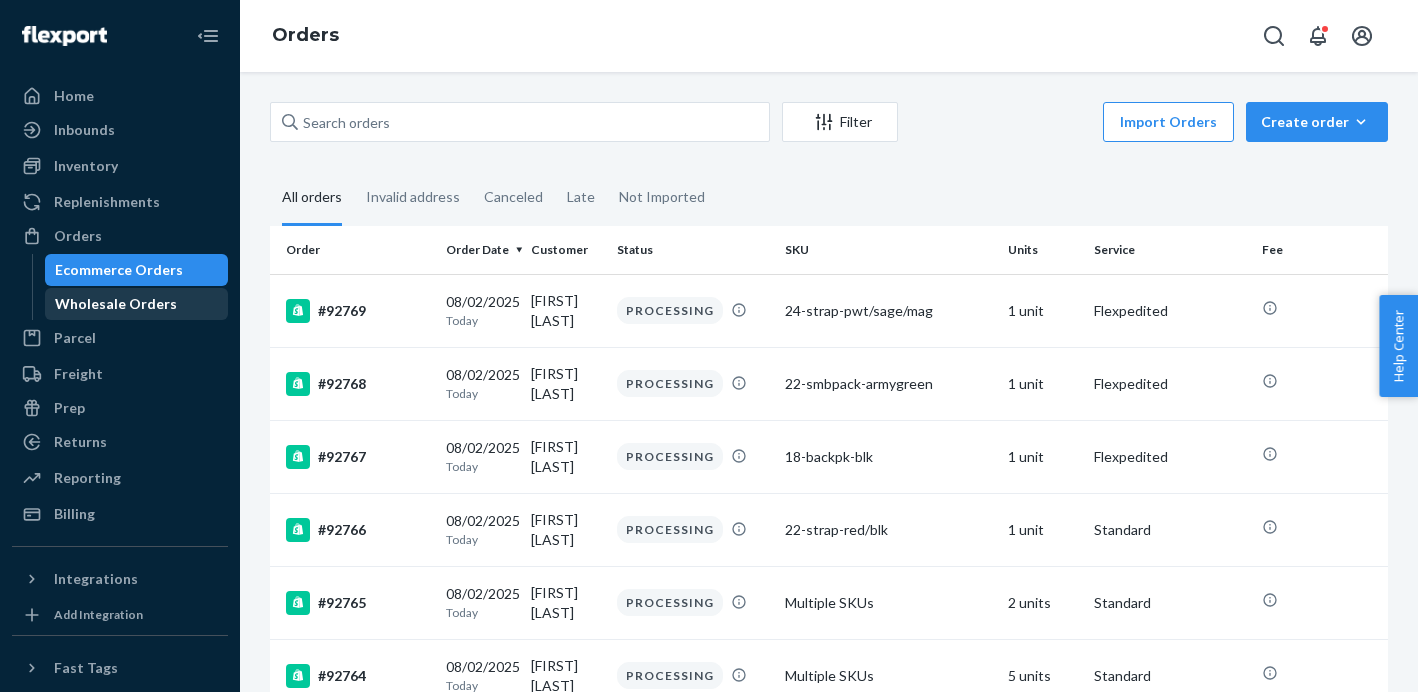 click on "Wholesale Orders" at bounding box center [116, 304] 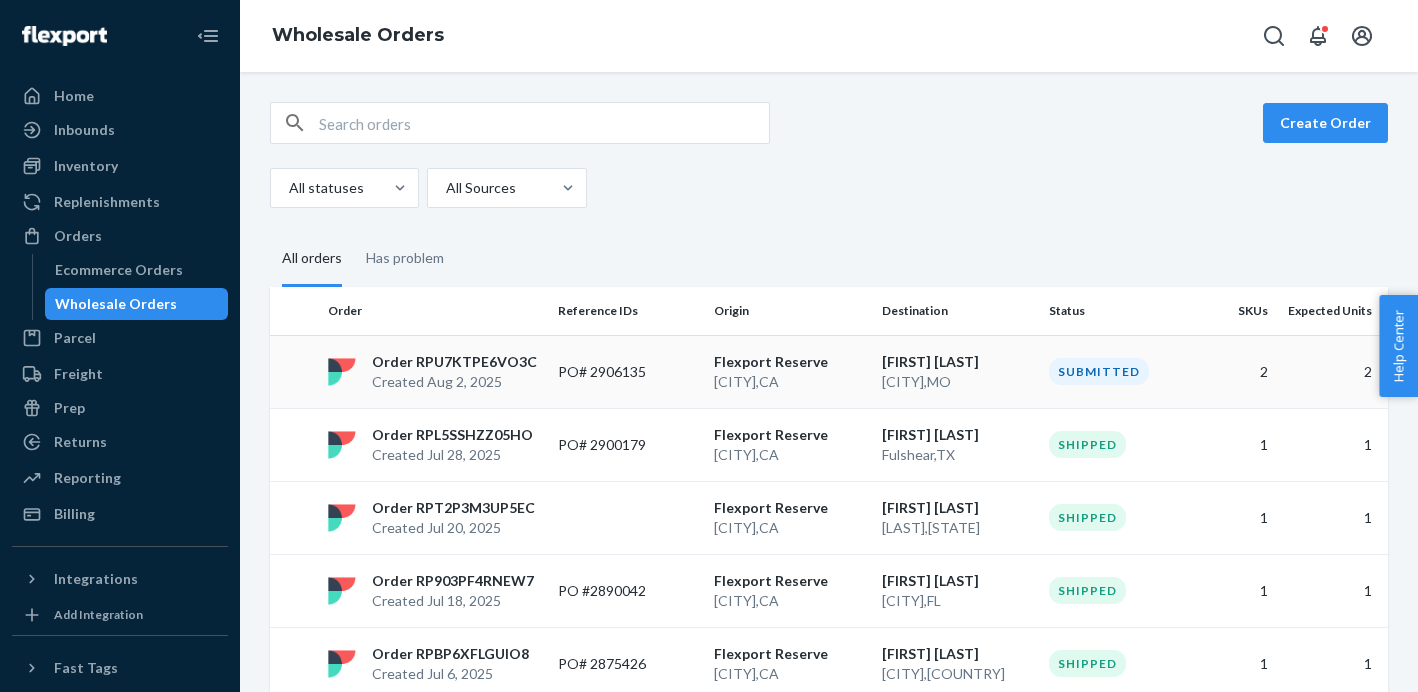 click on "Created Aug 2, 2025" at bounding box center [454, 382] 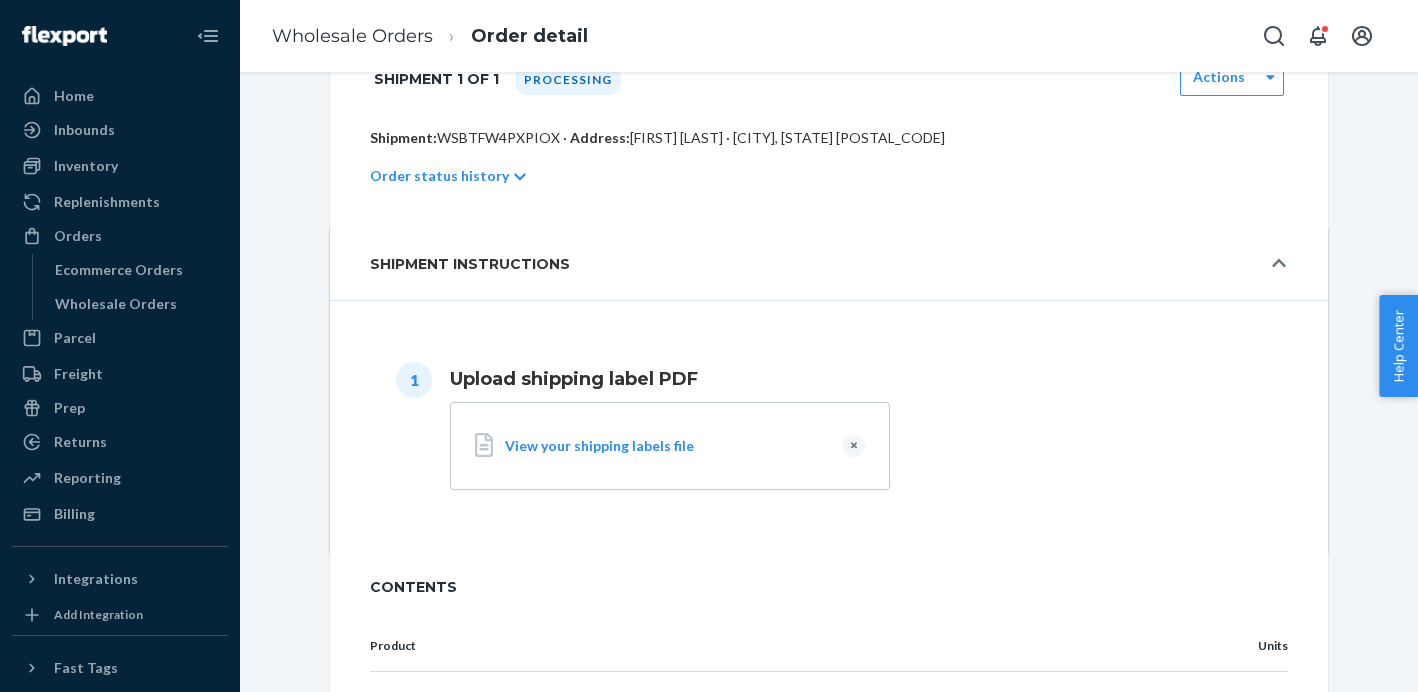 scroll, scrollTop: 467, scrollLeft: 0, axis: vertical 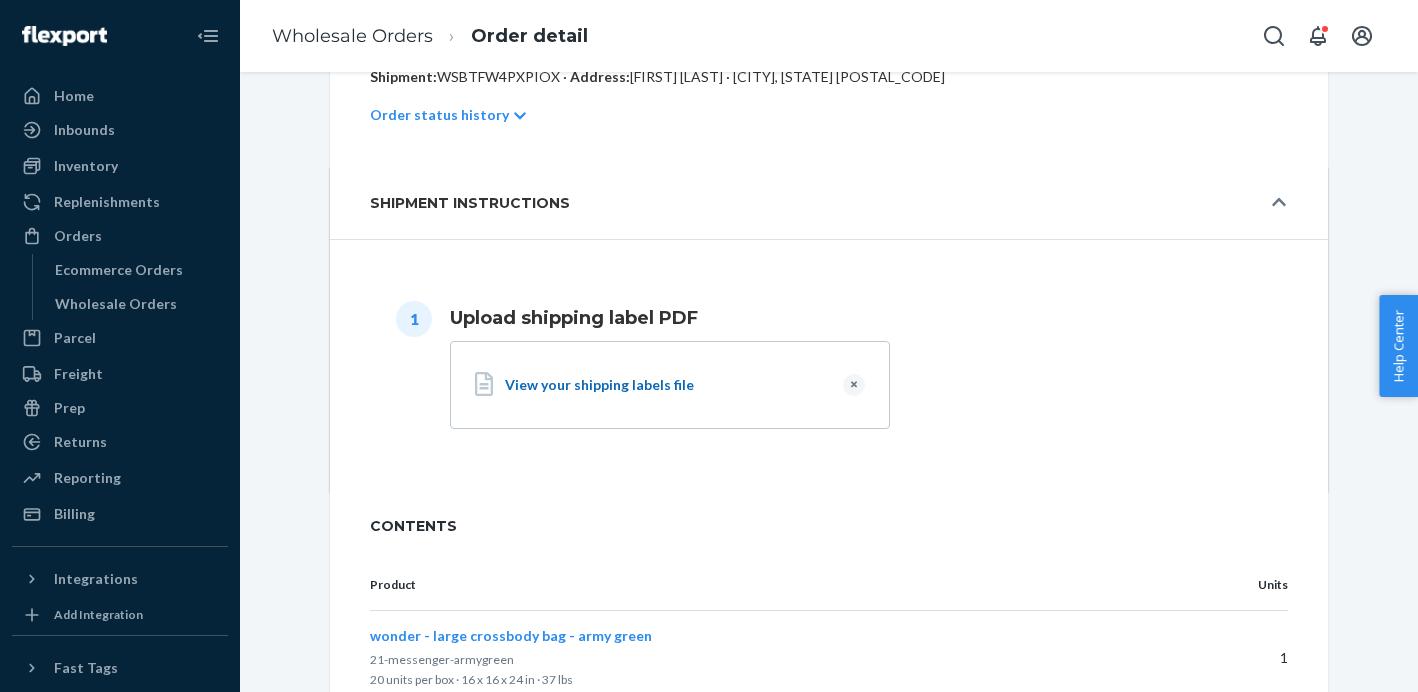 click on "View your shipping labels file" at bounding box center (666, 385) 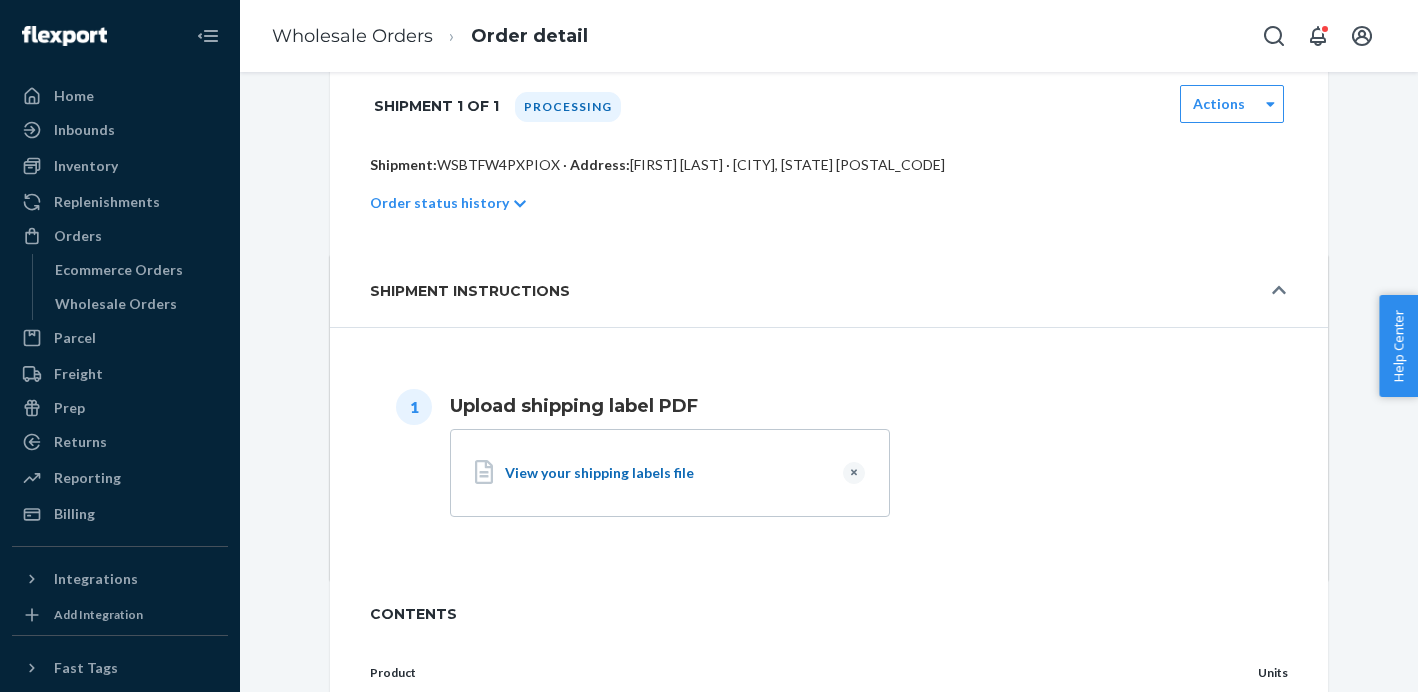 scroll, scrollTop: 342, scrollLeft: 0, axis: vertical 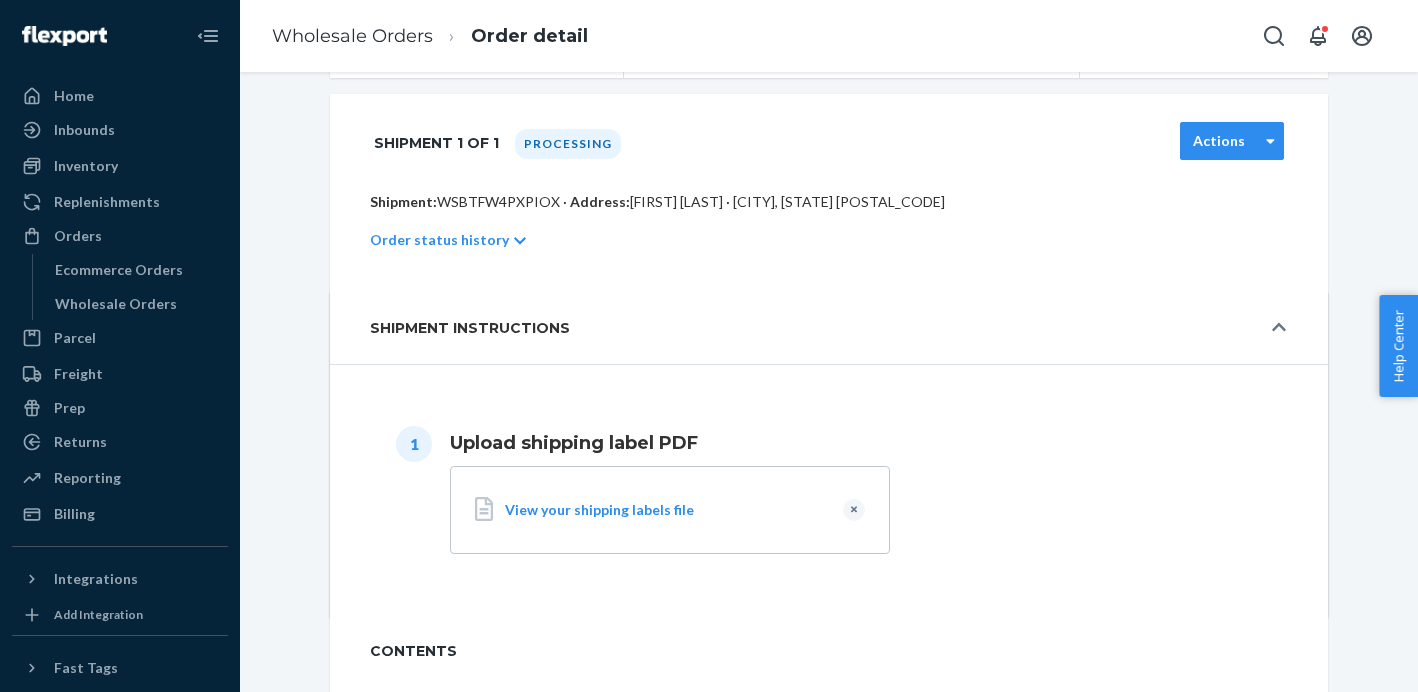 click on "Actions" at bounding box center [1219, 141] 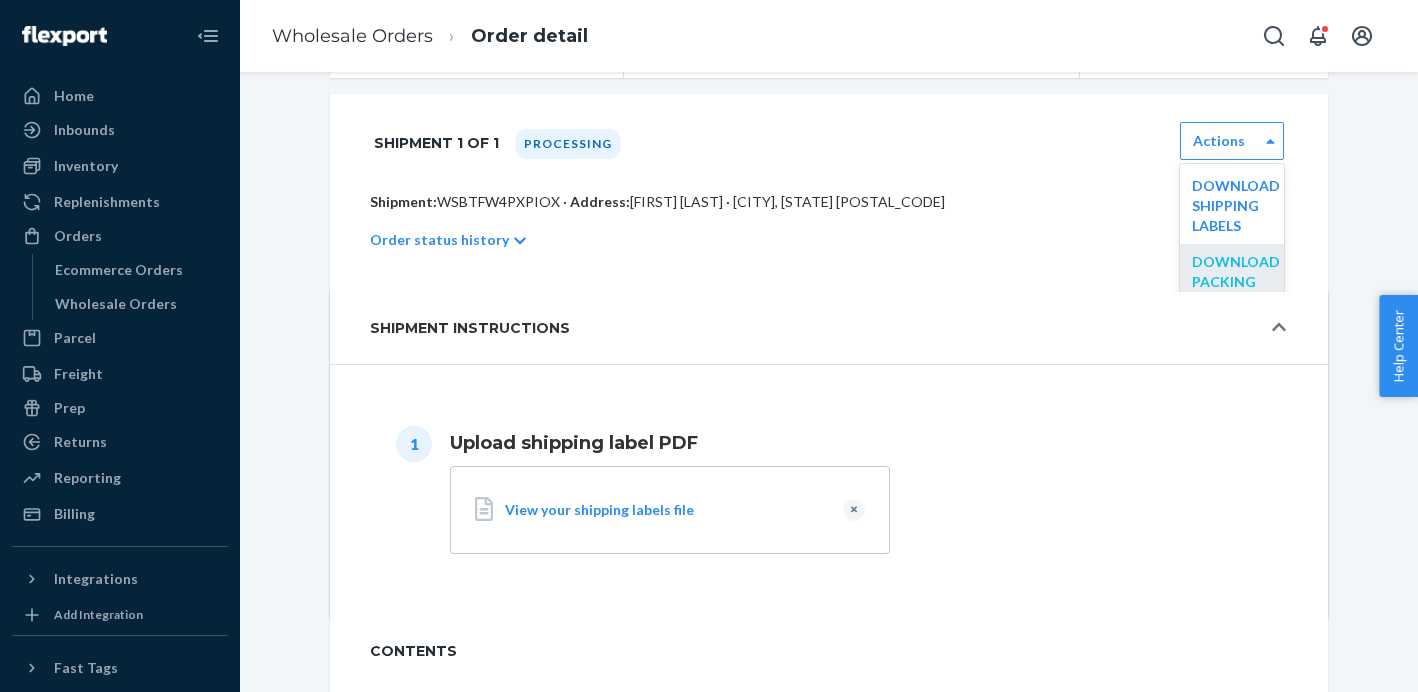 click on "Download Packing List" at bounding box center [1236, 281] 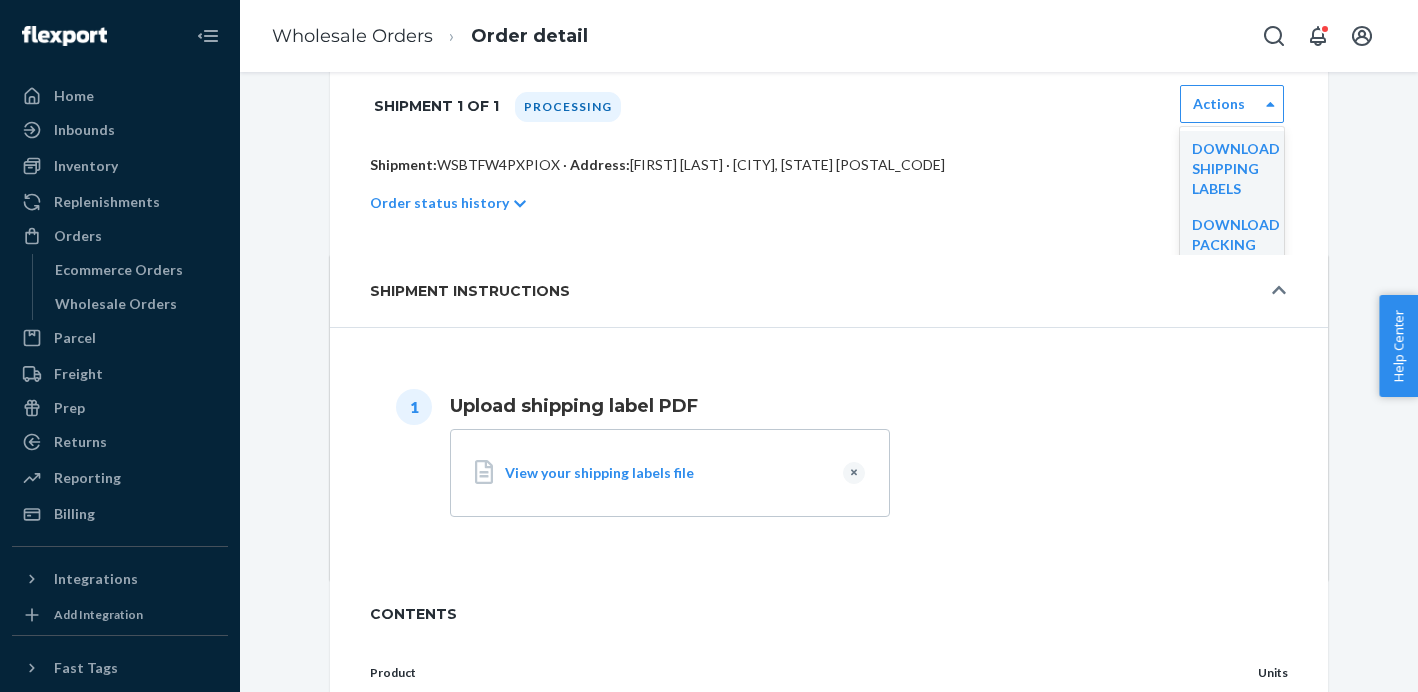 scroll, scrollTop: 373, scrollLeft: 0, axis: vertical 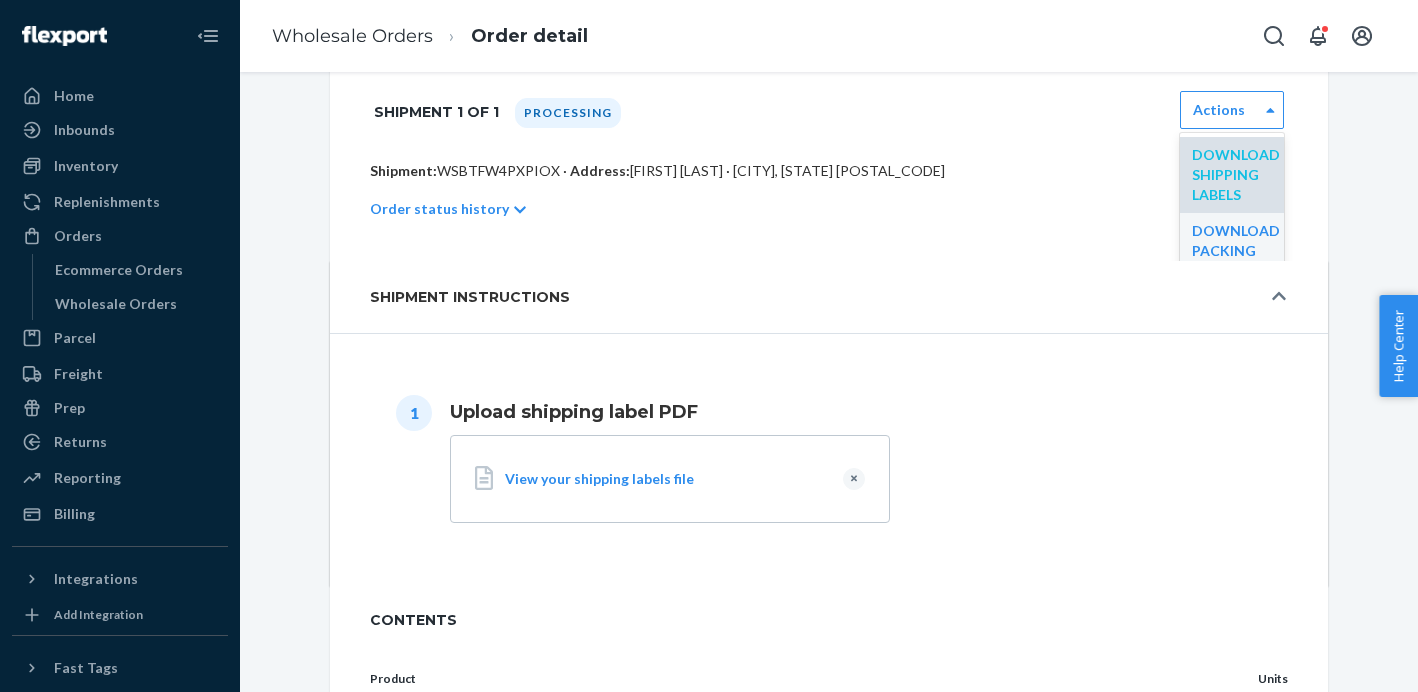 click on "Download Shipping Labels" at bounding box center (1236, 174) 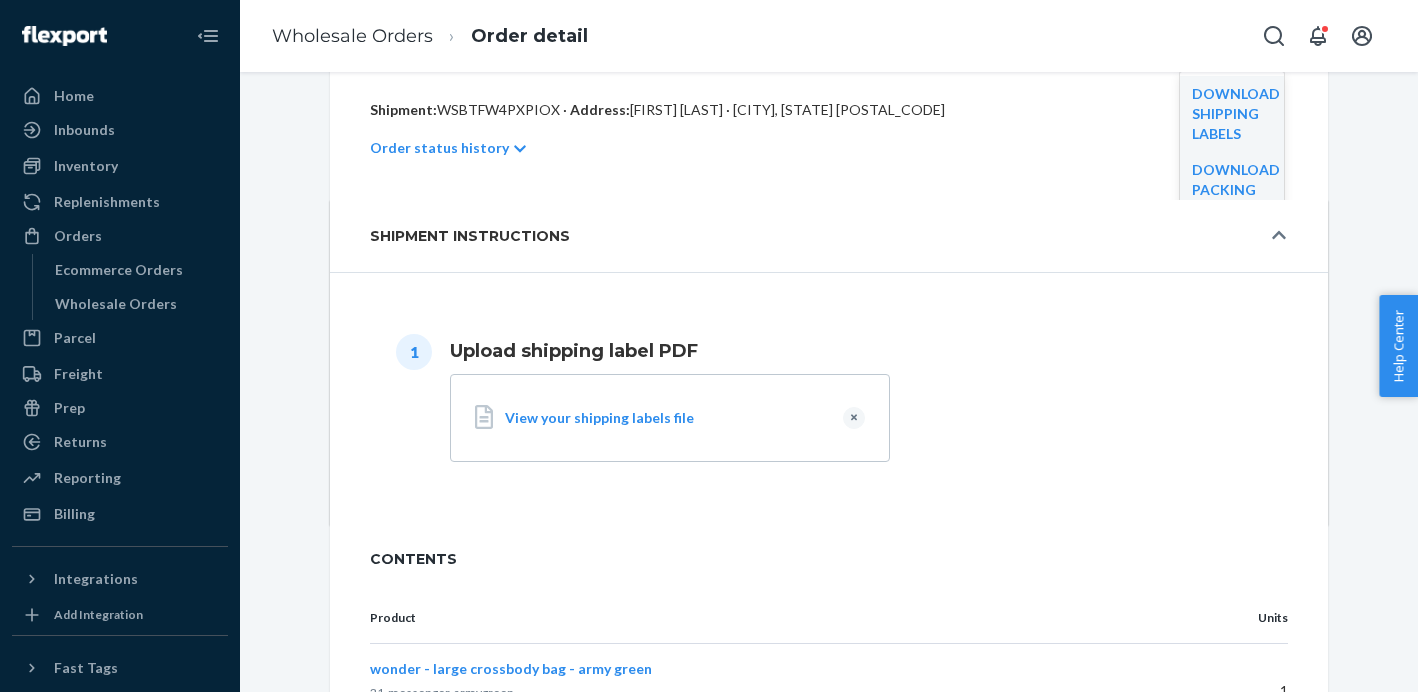 scroll, scrollTop: 0, scrollLeft: 0, axis: both 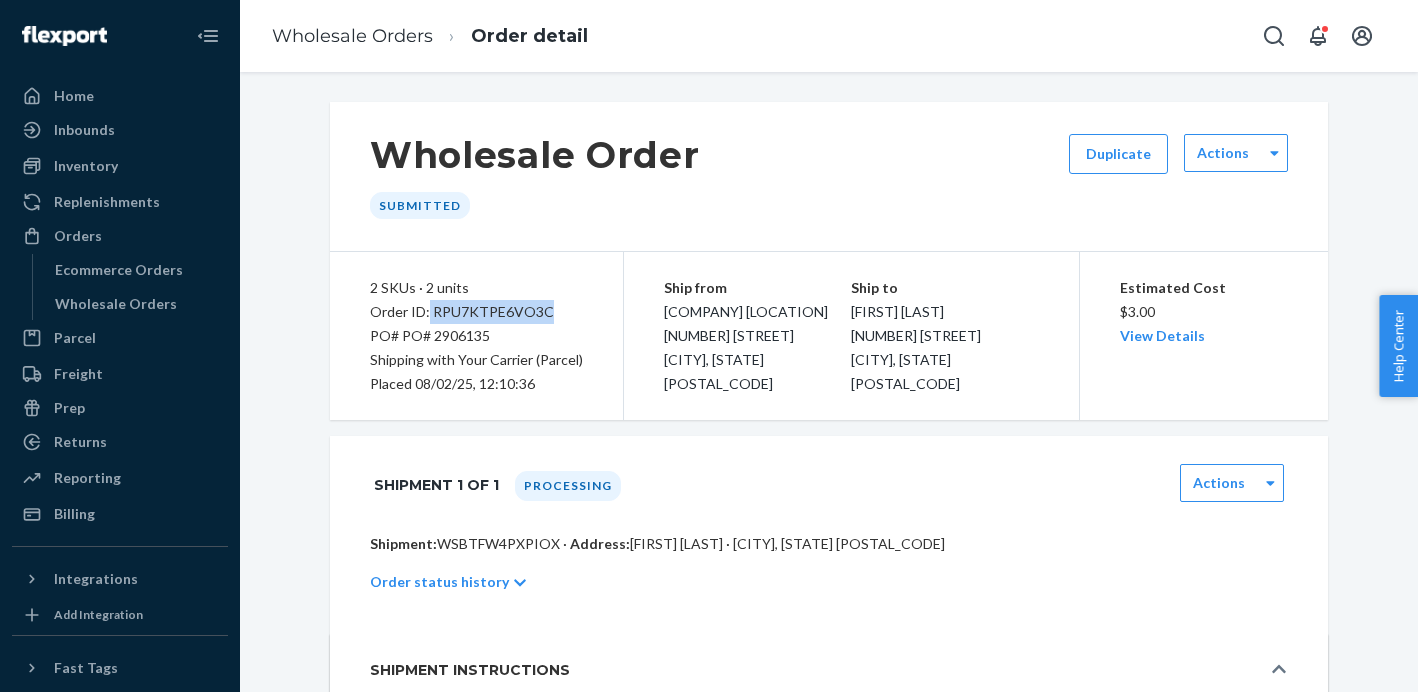 drag, startPoint x: 547, startPoint y: 313, endPoint x: 427, endPoint y: 317, distance: 120.06665 